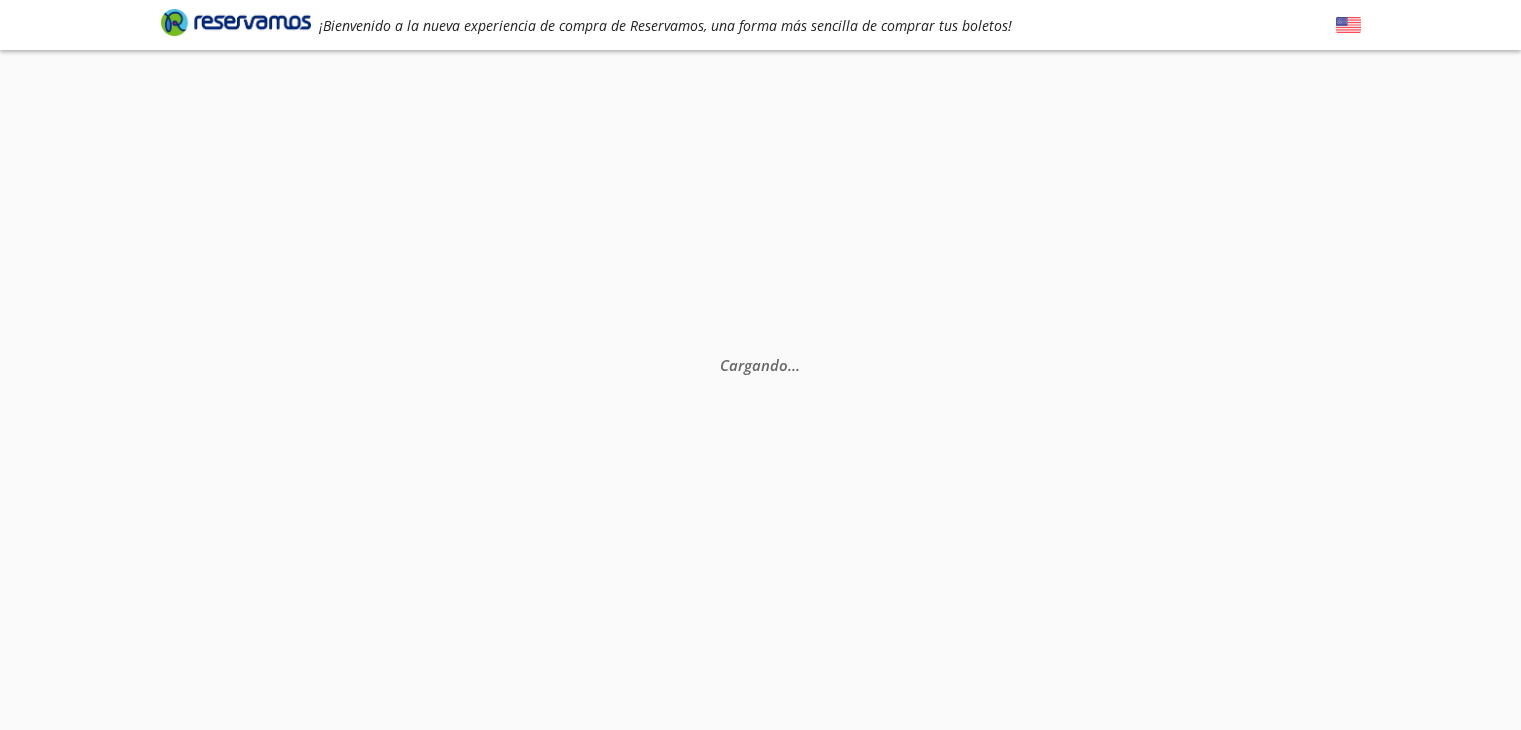scroll, scrollTop: 0, scrollLeft: 0, axis: both 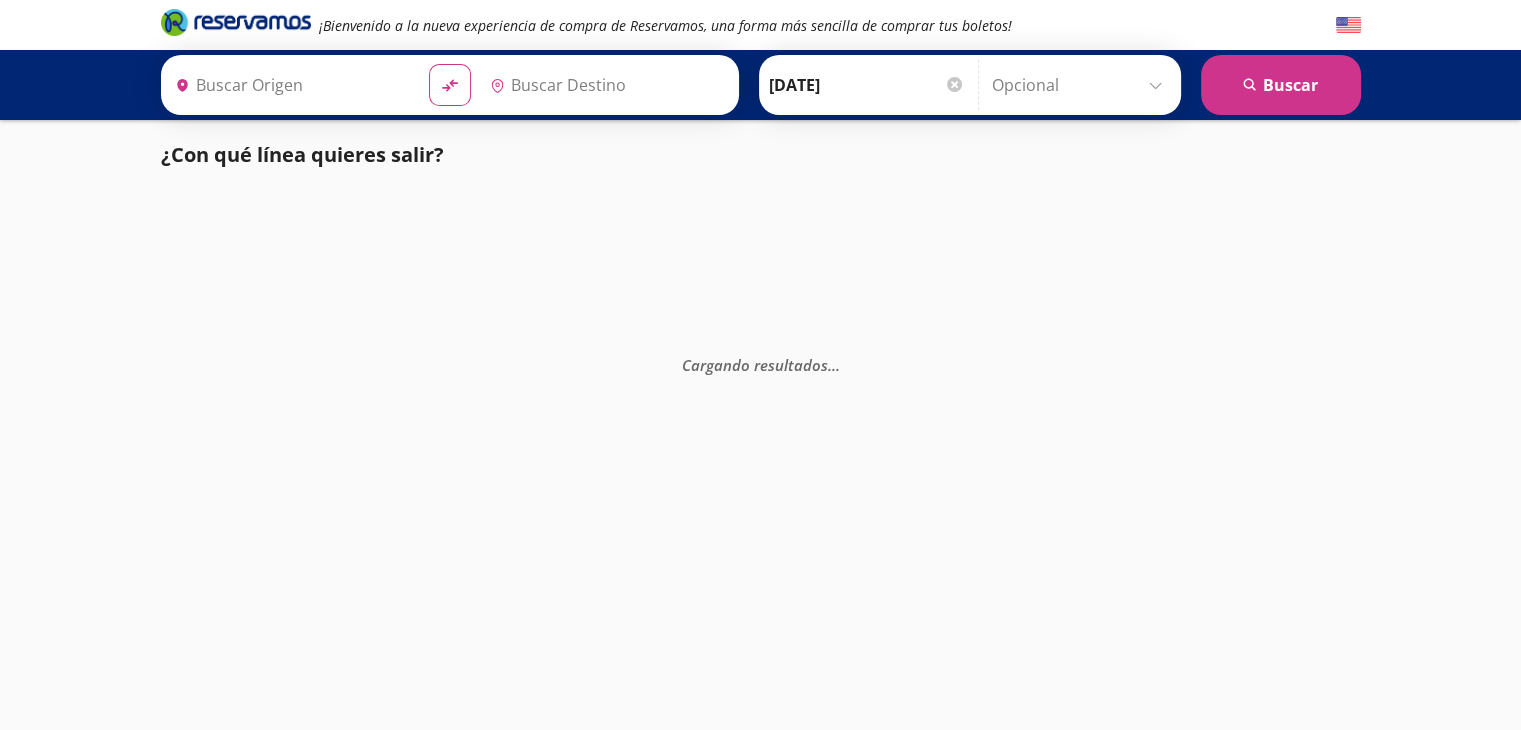 type on "[GEOGRAPHIC_DATA], [GEOGRAPHIC_DATA]" 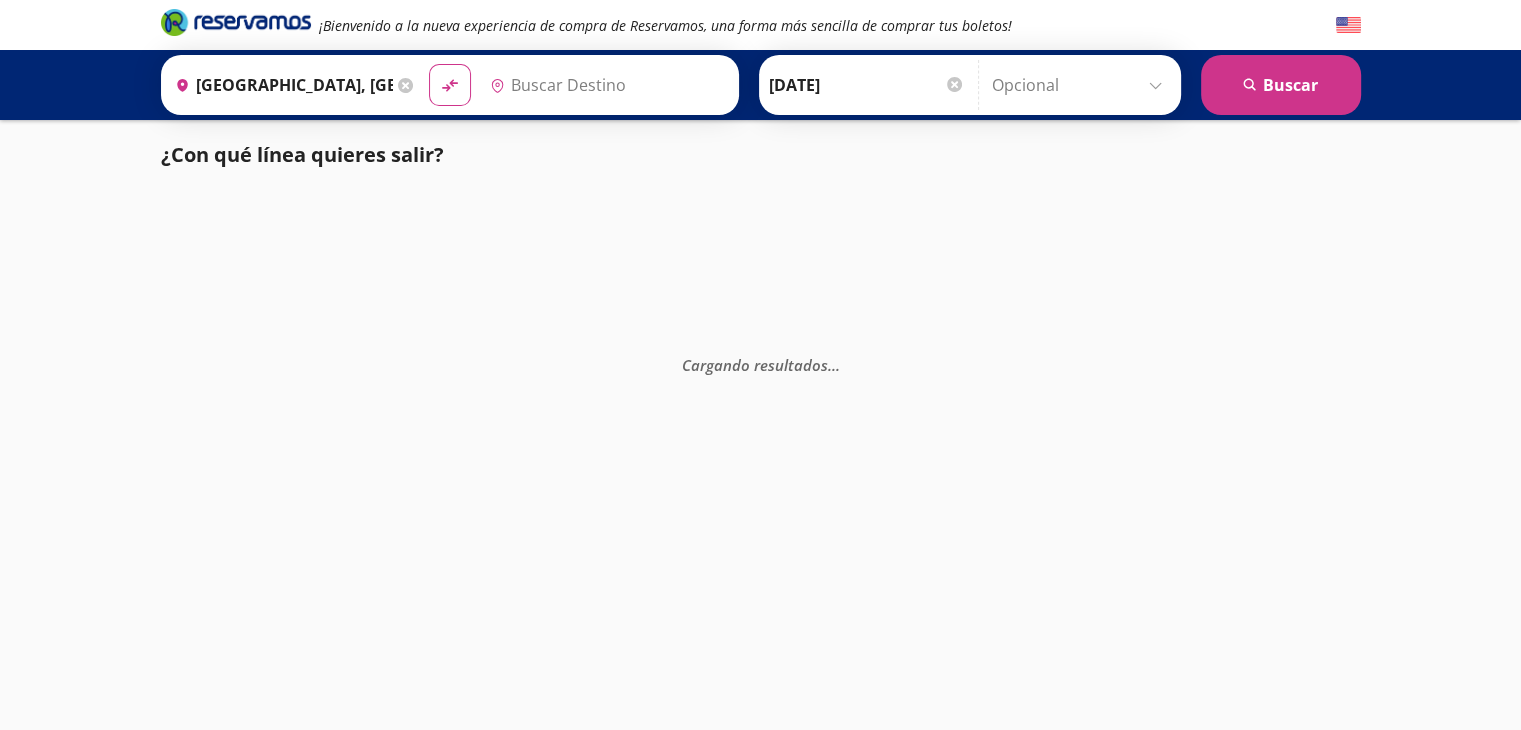 type on "[GEOGRAPHIC_DATA], [GEOGRAPHIC_DATA]" 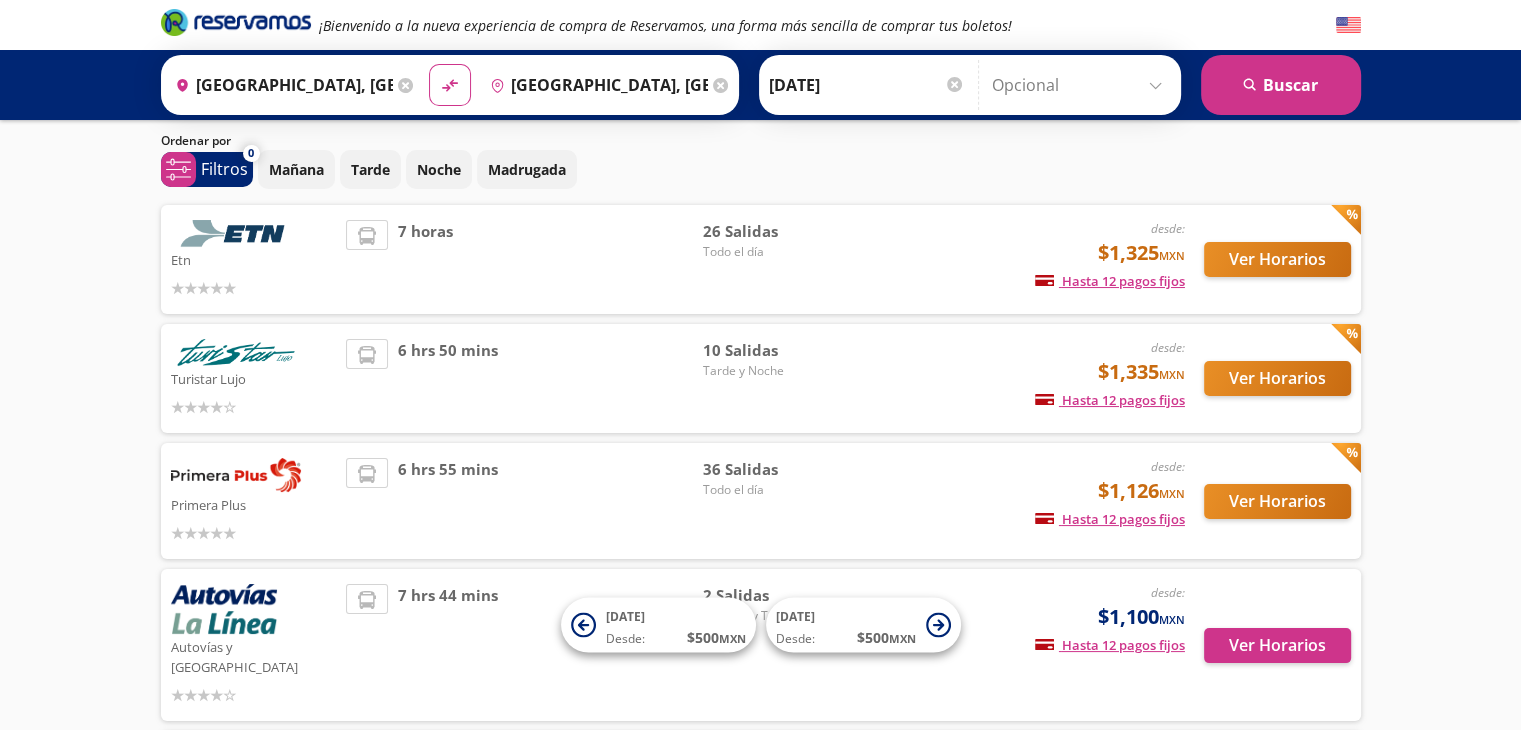 scroll, scrollTop: 0, scrollLeft: 0, axis: both 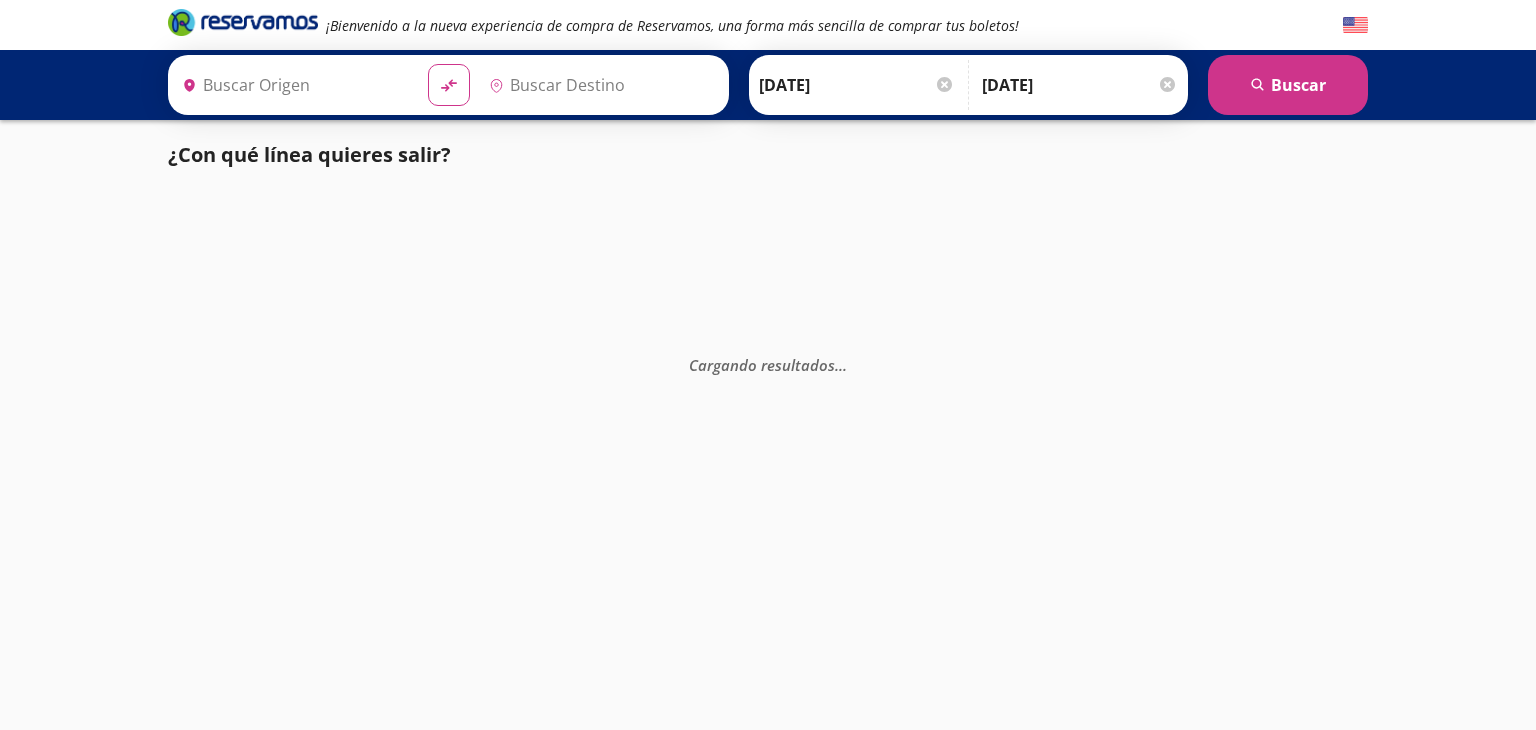 type on "[GEOGRAPHIC_DATA], [GEOGRAPHIC_DATA]" 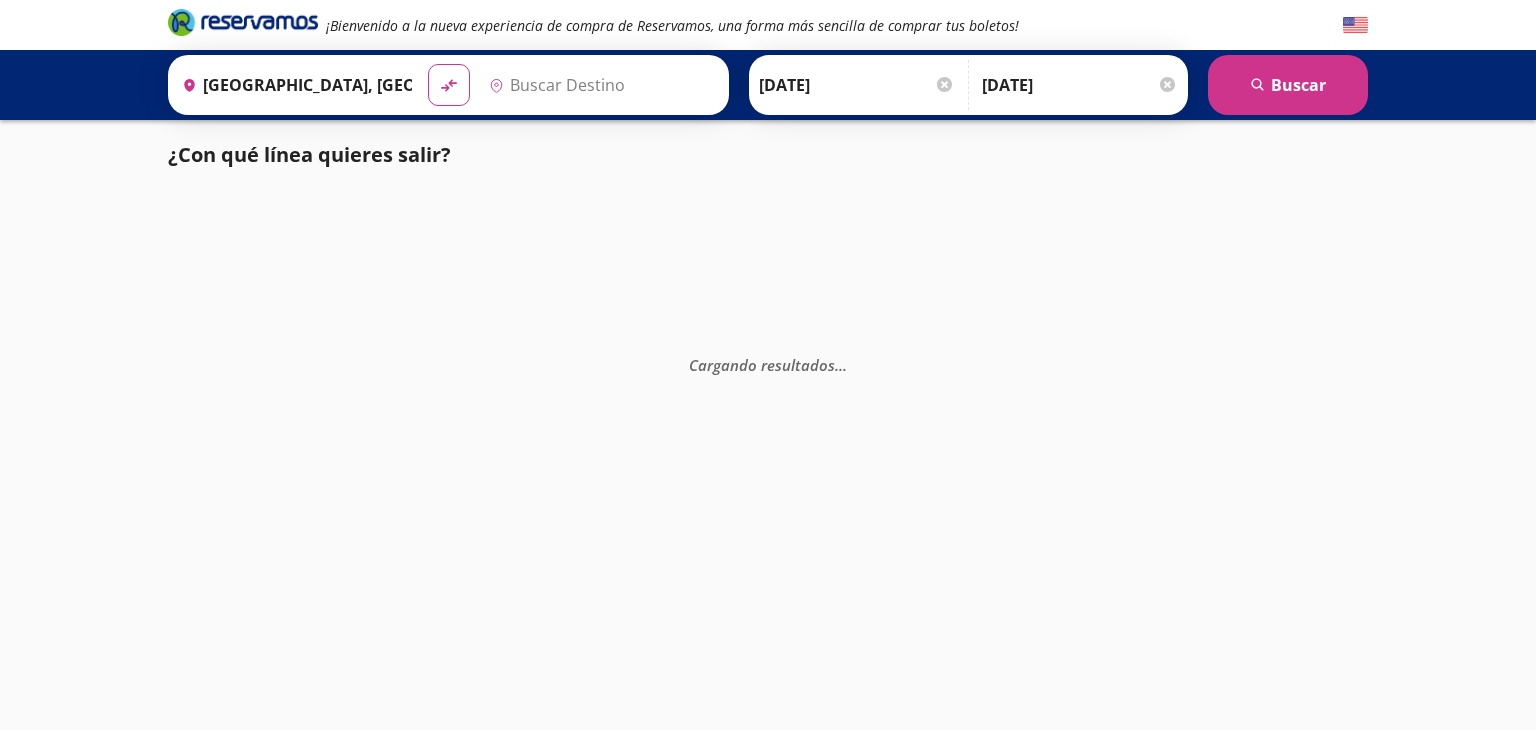 type on "[GEOGRAPHIC_DATA], [GEOGRAPHIC_DATA]" 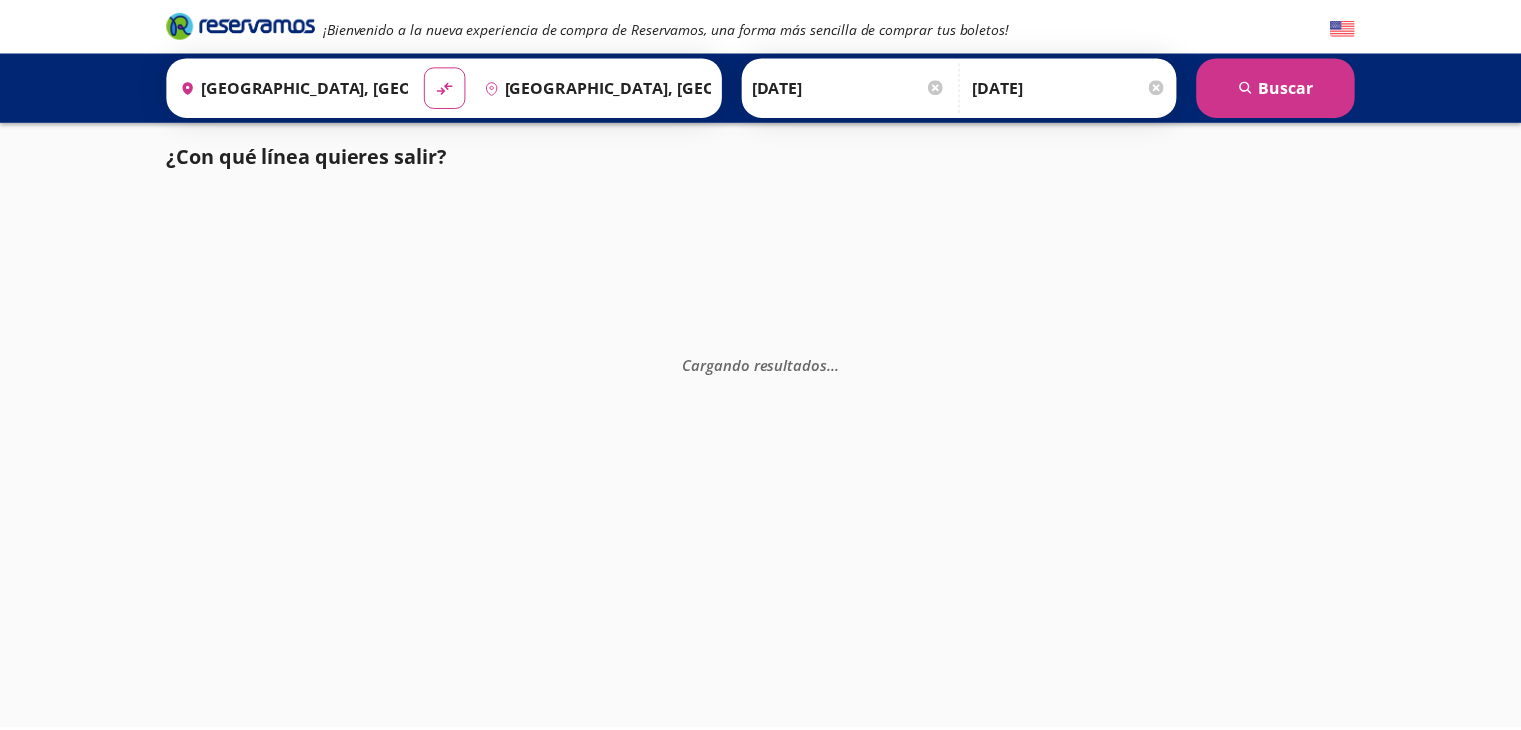 scroll, scrollTop: 0, scrollLeft: 0, axis: both 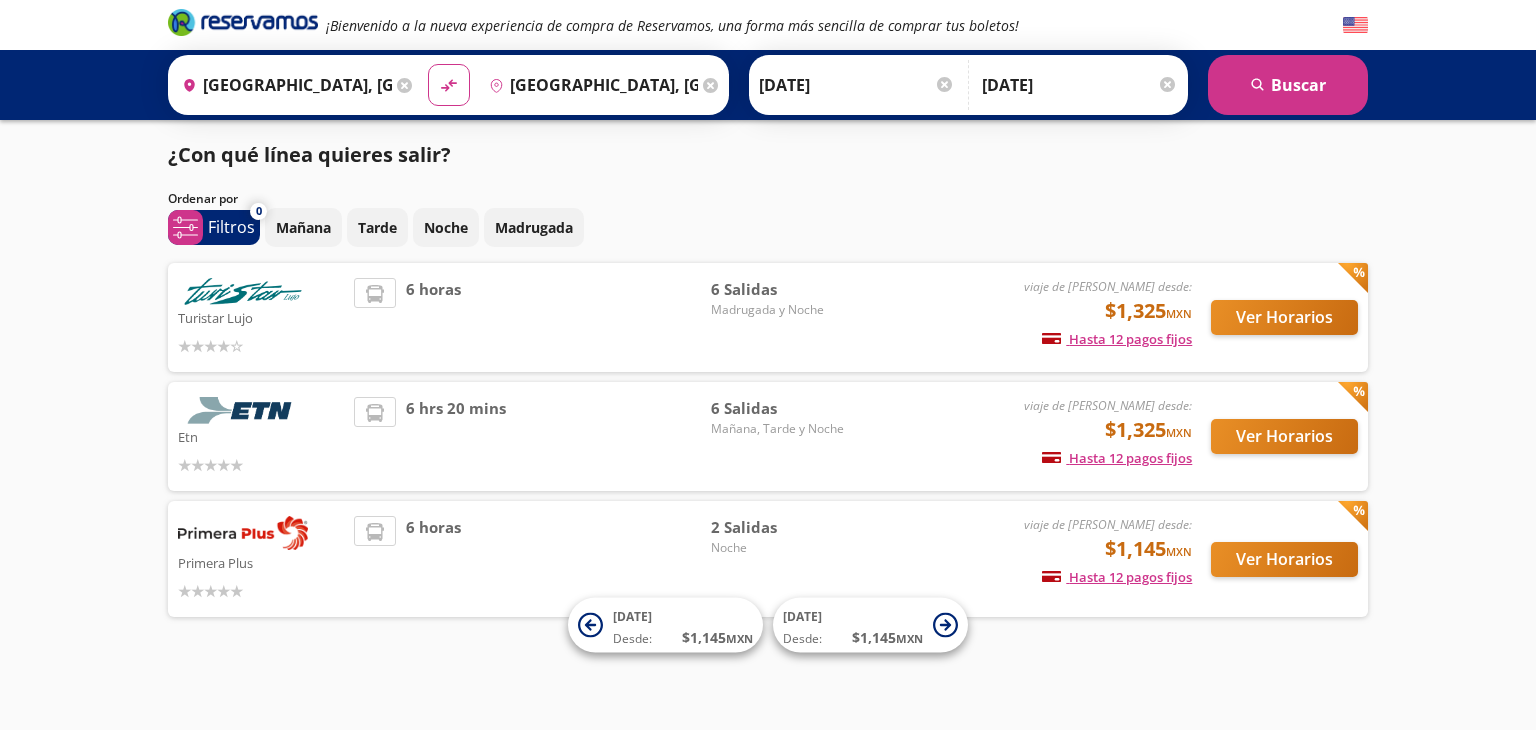 click on "6 Salidas" at bounding box center [781, 289] 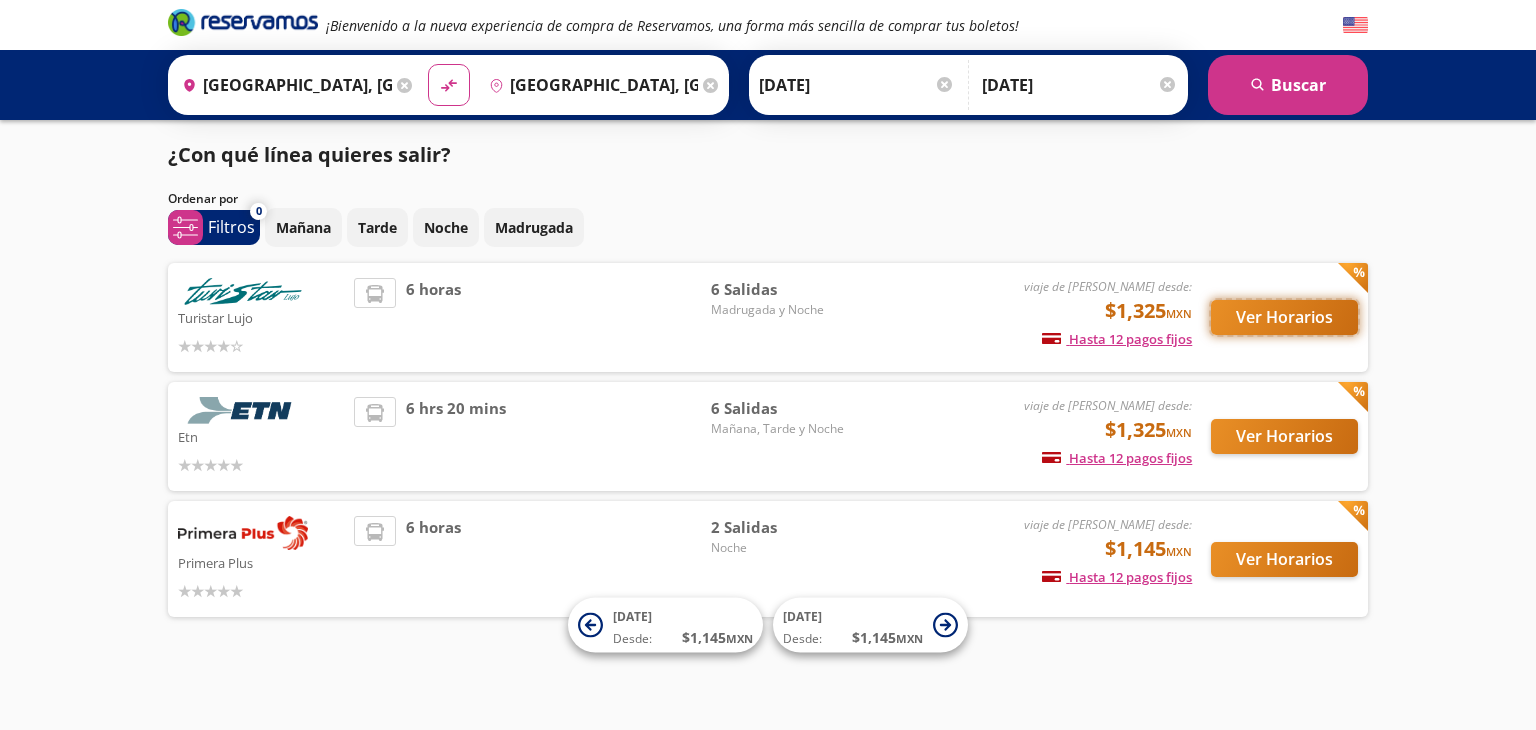 drag, startPoint x: 1288, startPoint y: 333, endPoint x: 1315, endPoint y: 313, distance: 33.600594 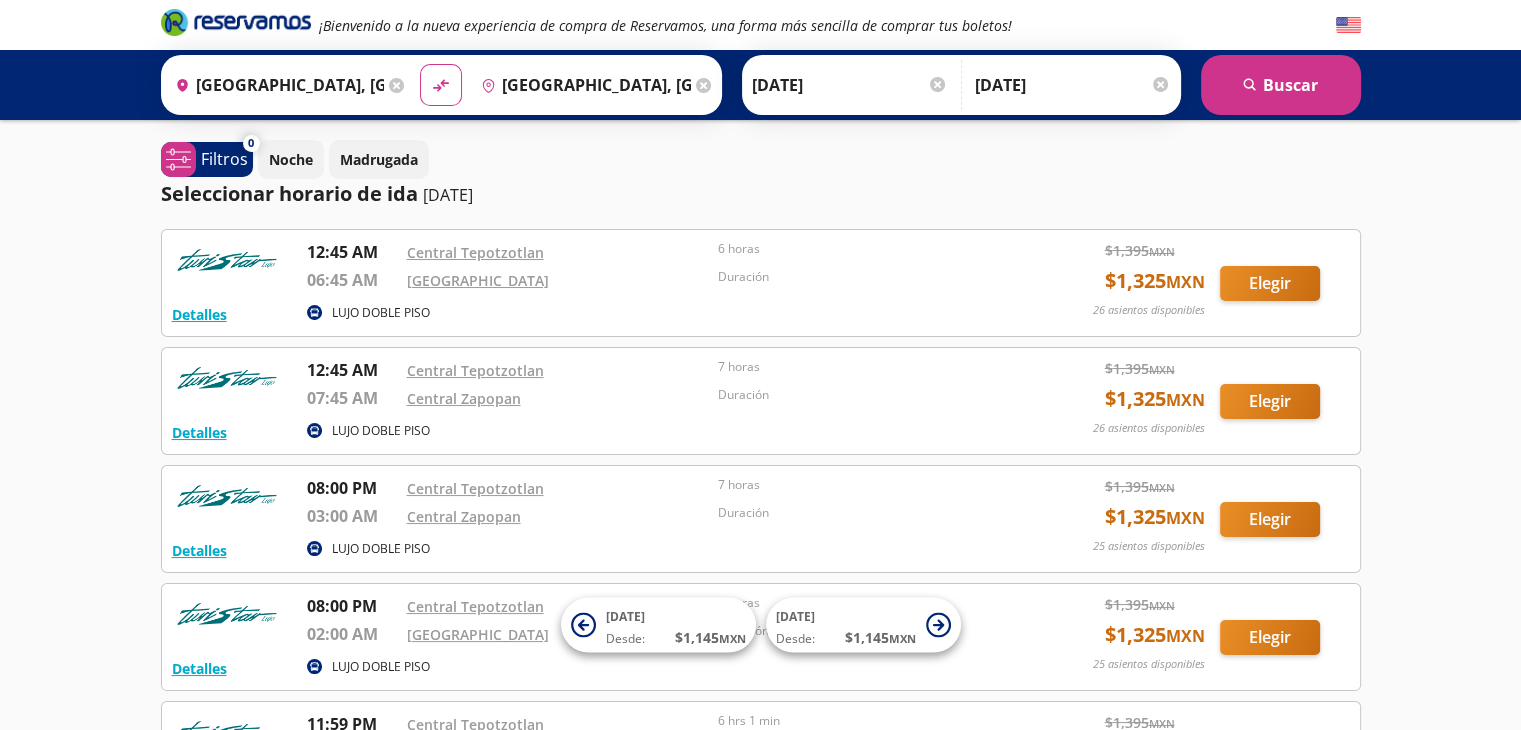 click on "¡Bienvenido a la nueva experiencia de compra de Reservamos, una forma más sencilla de comprar tus boletos! Origen
heroicons:map-pin-20-solid
[GEOGRAPHIC_DATA], [GEOGRAPHIC_DATA]
Destino
pin-outline
[GEOGRAPHIC_DATA], [GEOGRAPHIC_DATA]
material-symbols:compare-arrows-rounded
Ida [DATE]" at bounding box center [760, 557] 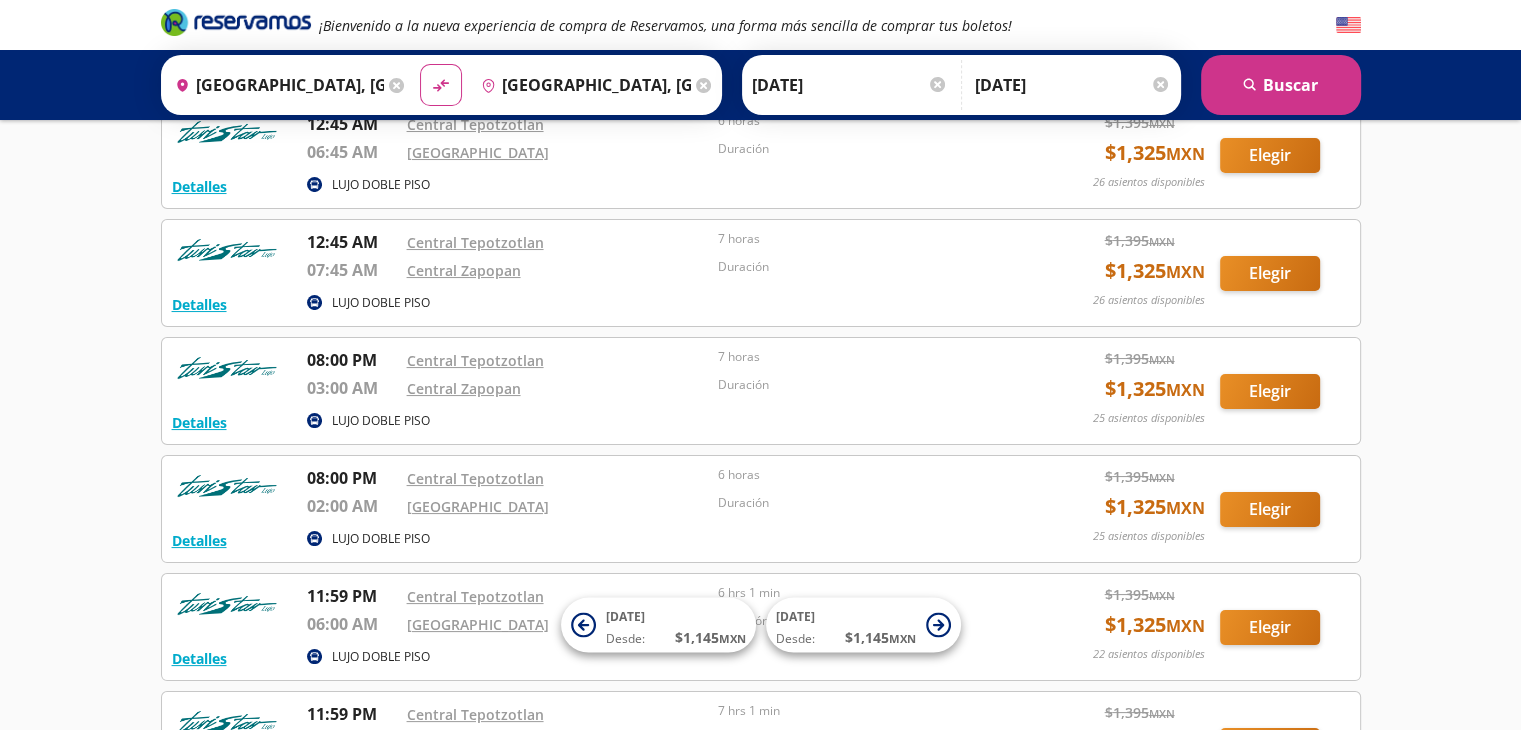 scroll, scrollTop: 62, scrollLeft: 0, axis: vertical 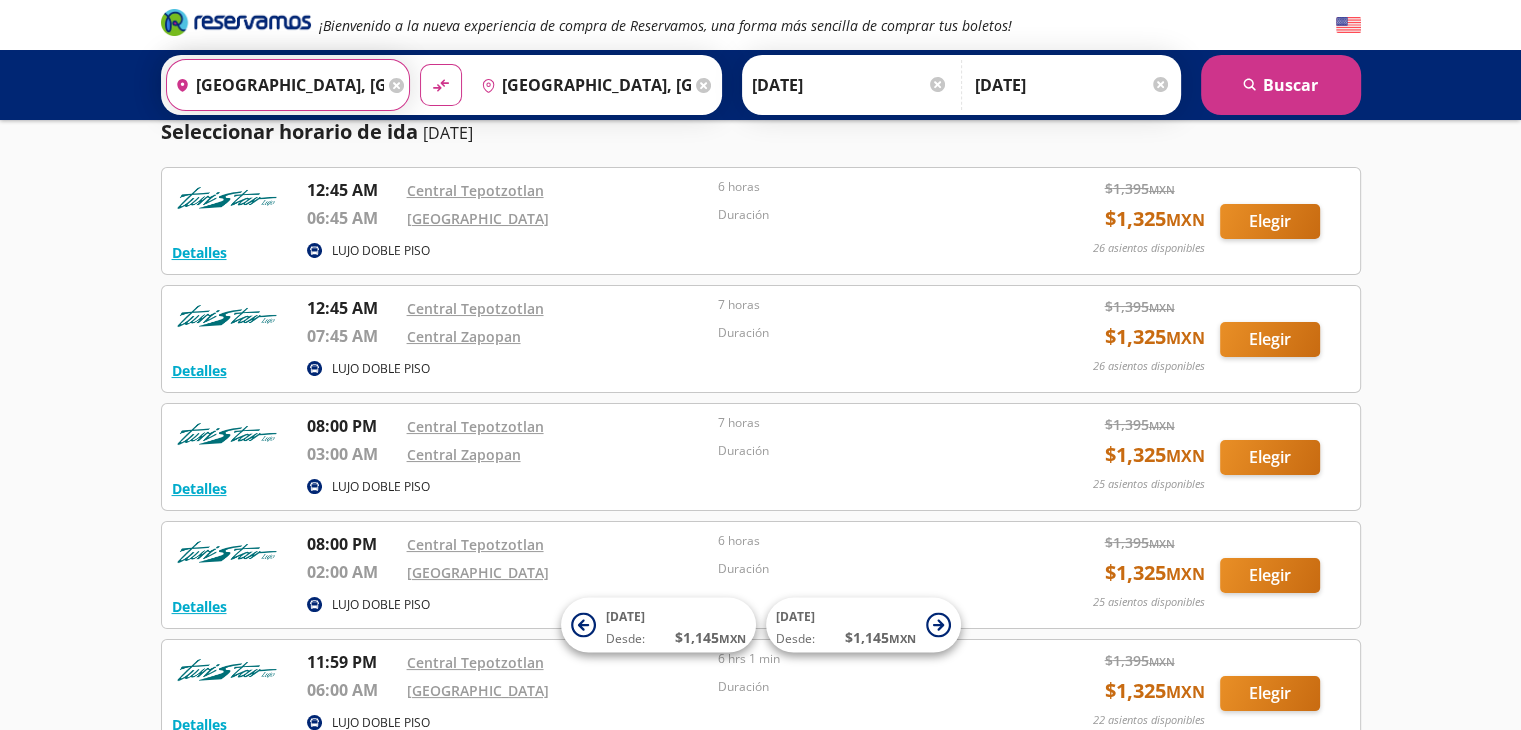 click on "[GEOGRAPHIC_DATA], [GEOGRAPHIC_DATA]" at bounding box center [276, 85] 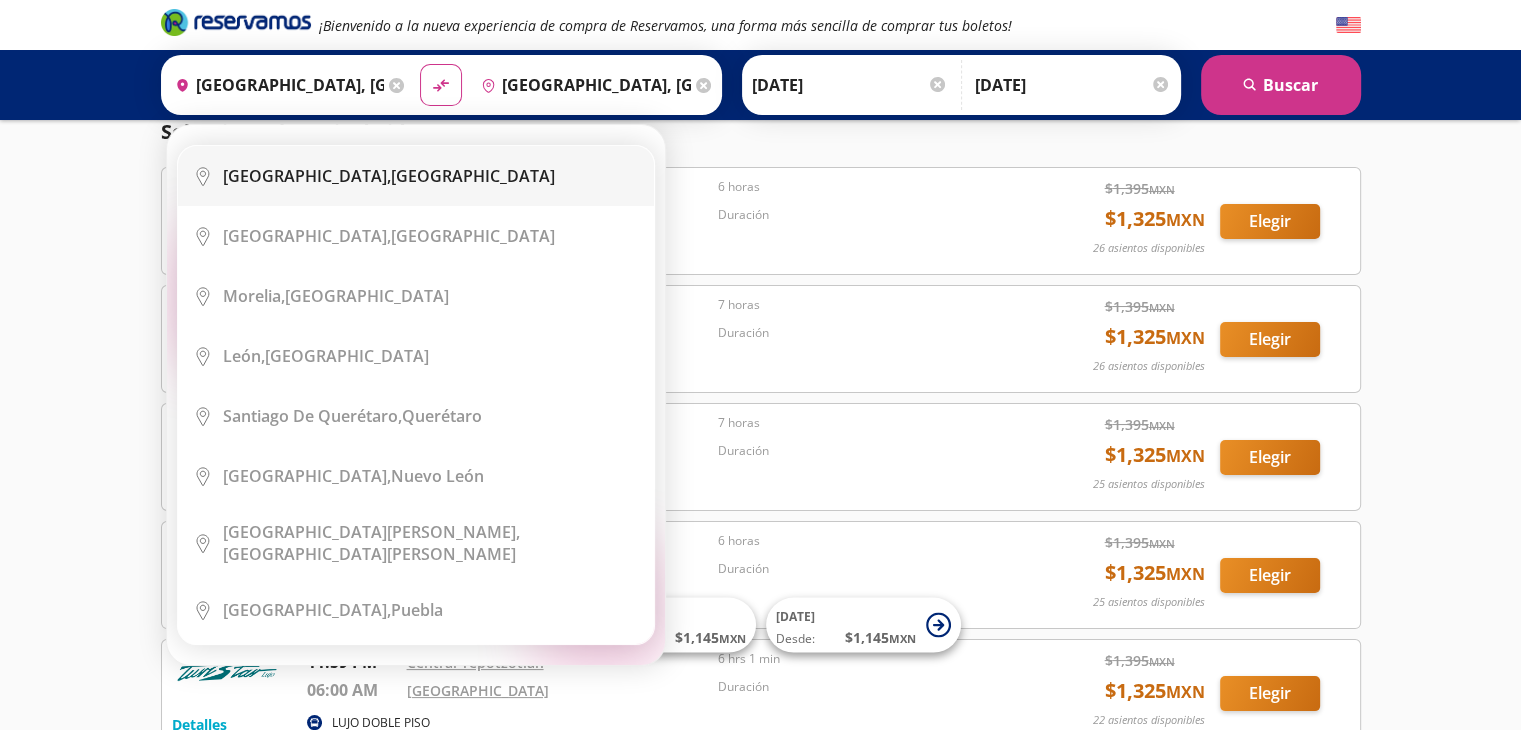 click on "City Icon
[GEOGRAPHIC_DATA],  [GEOGRAPHIC_DATA]" at bounding box center [416, 176] 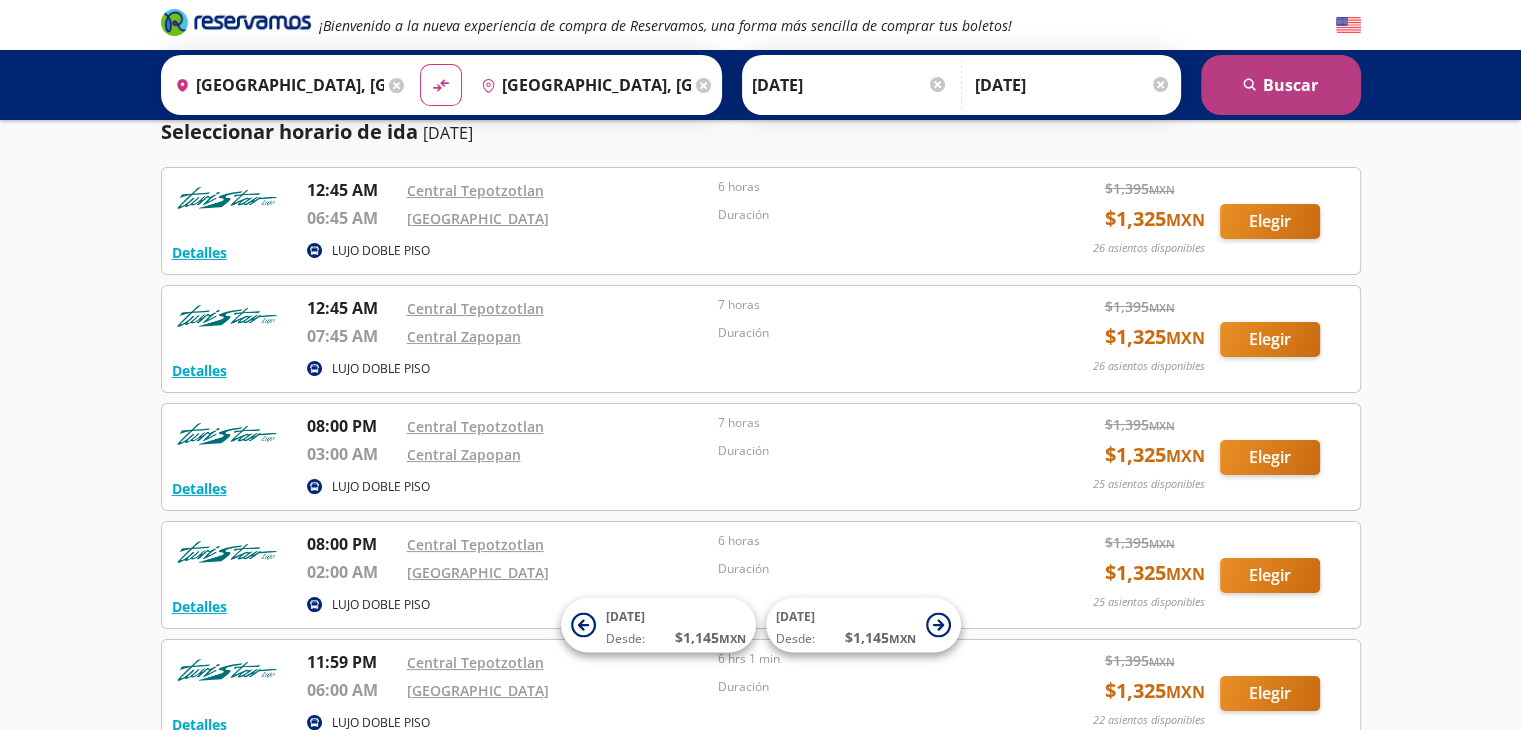 click on "search
[GEOGRAPHIC_DATA]" at bounding box center [1281, 85] 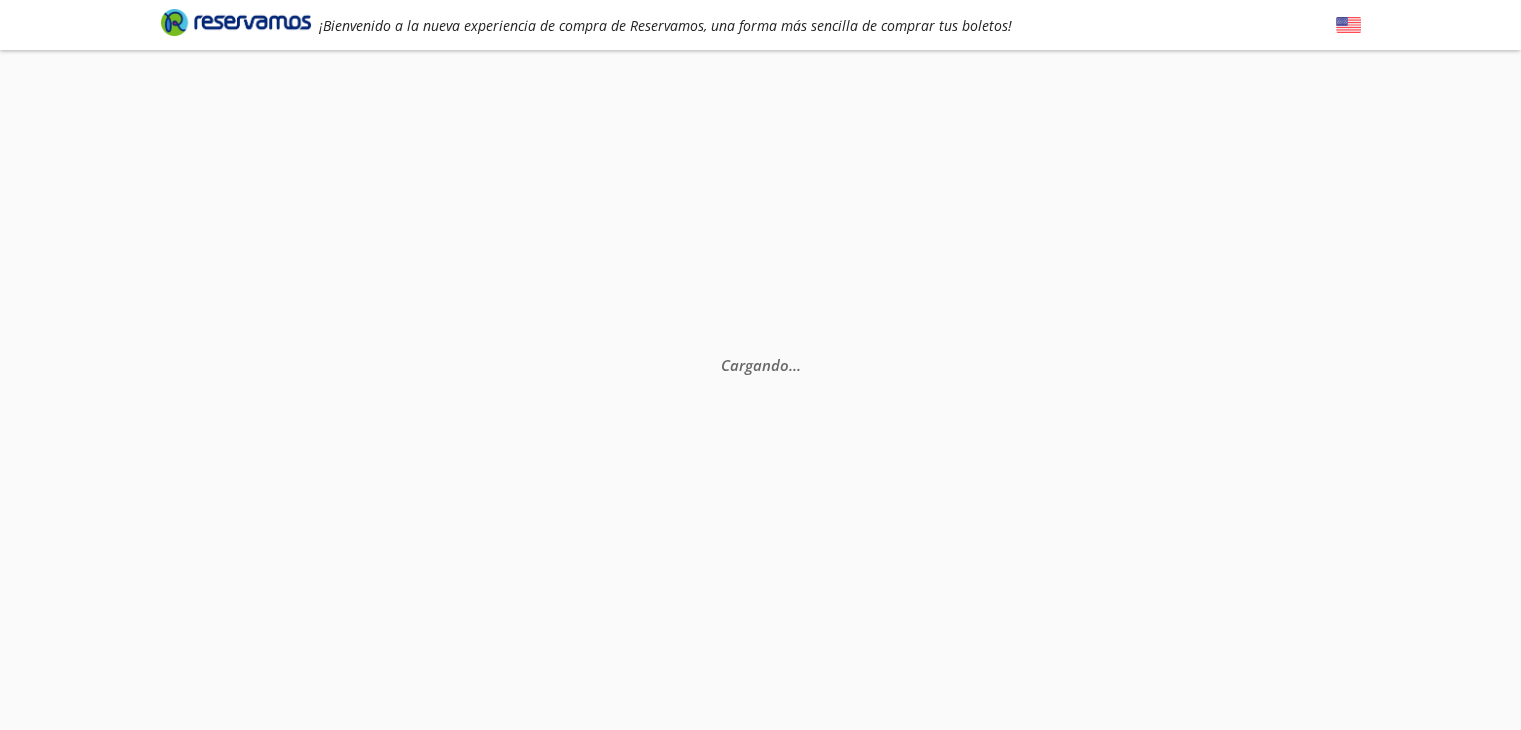 scroll, scrollTop: 0, scrollLeft: 0, axis: both 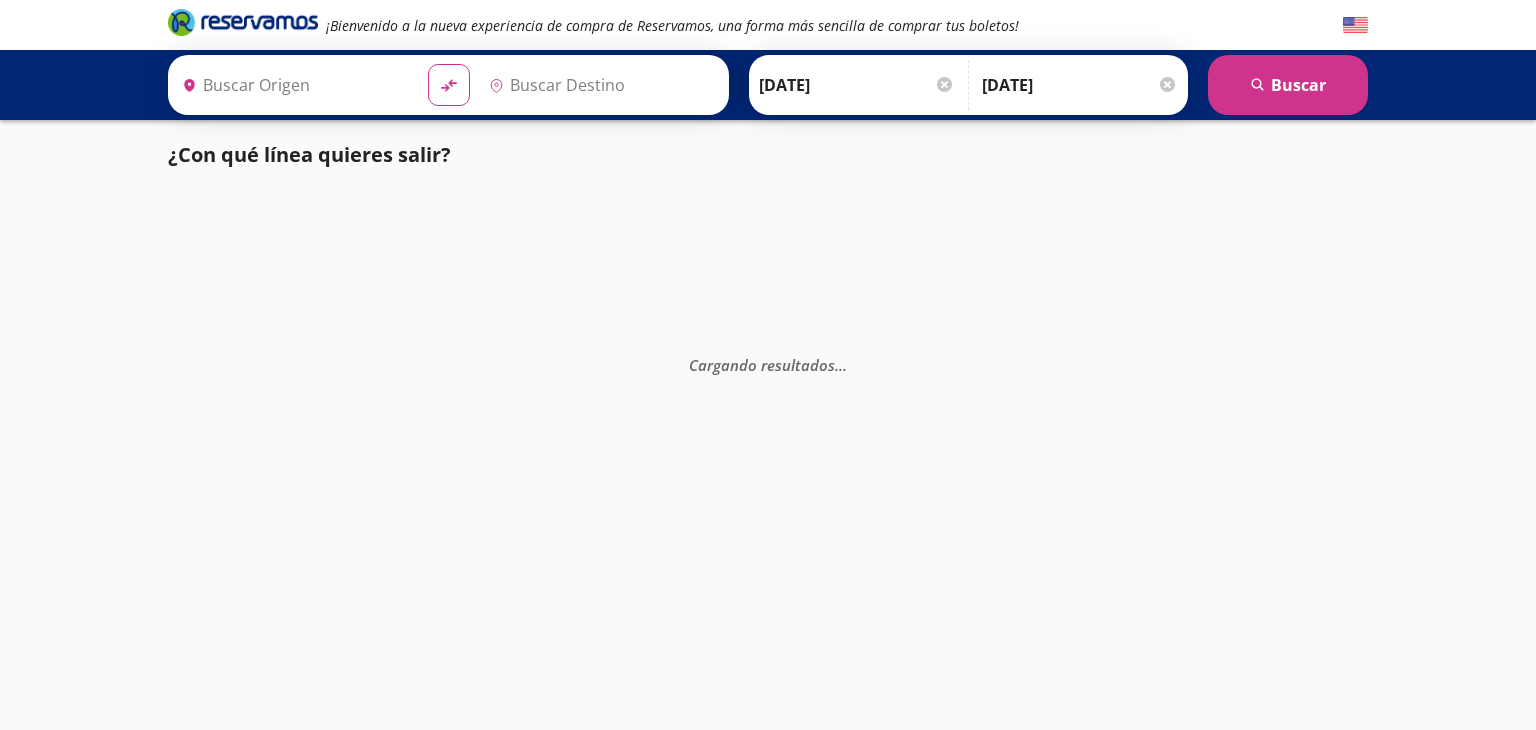 type on "[GEOGRAPHIC_DATA], [GEOGRAPHIC_DATA]" 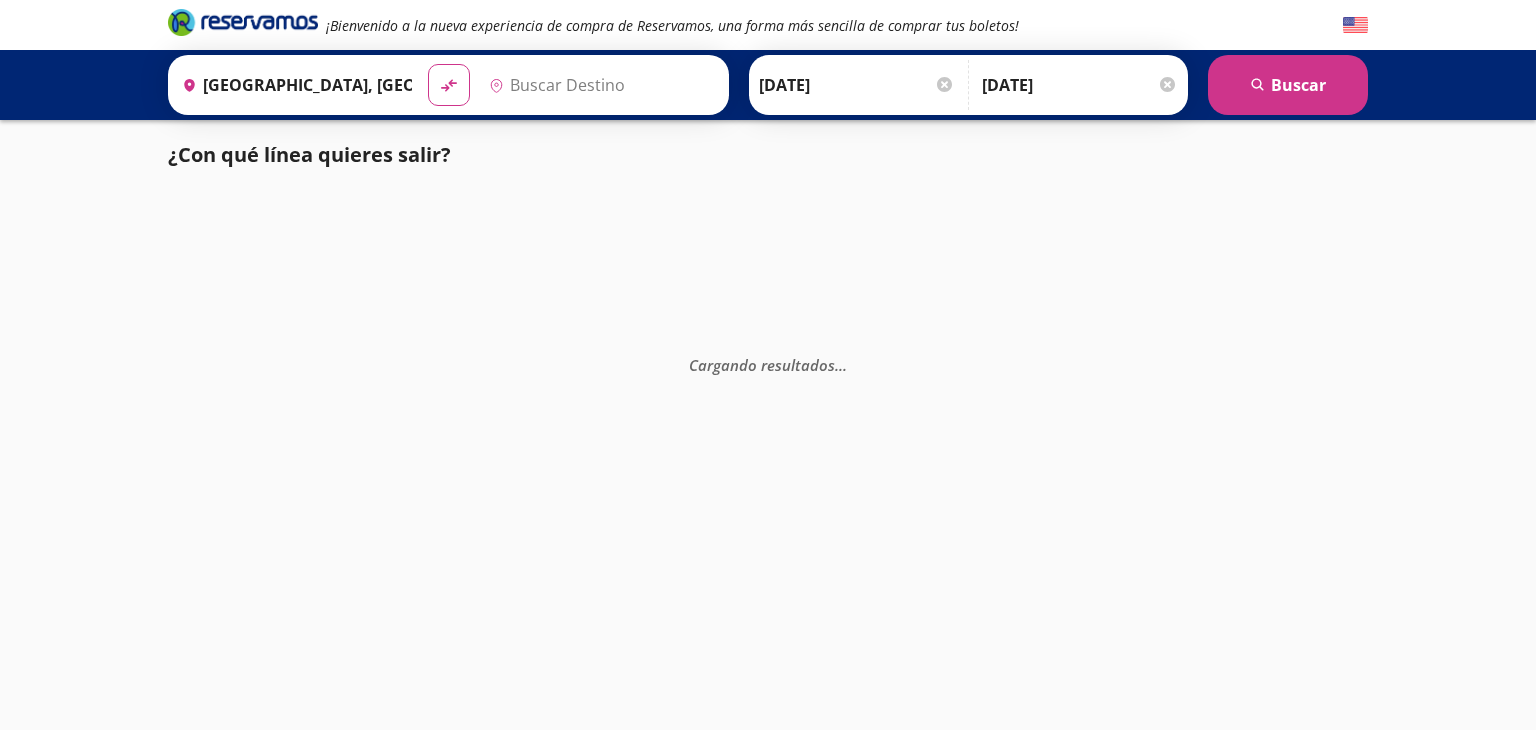 type on "[GEOGRAPHIC_DATA], [GEOGRAPHIC_DATA]" 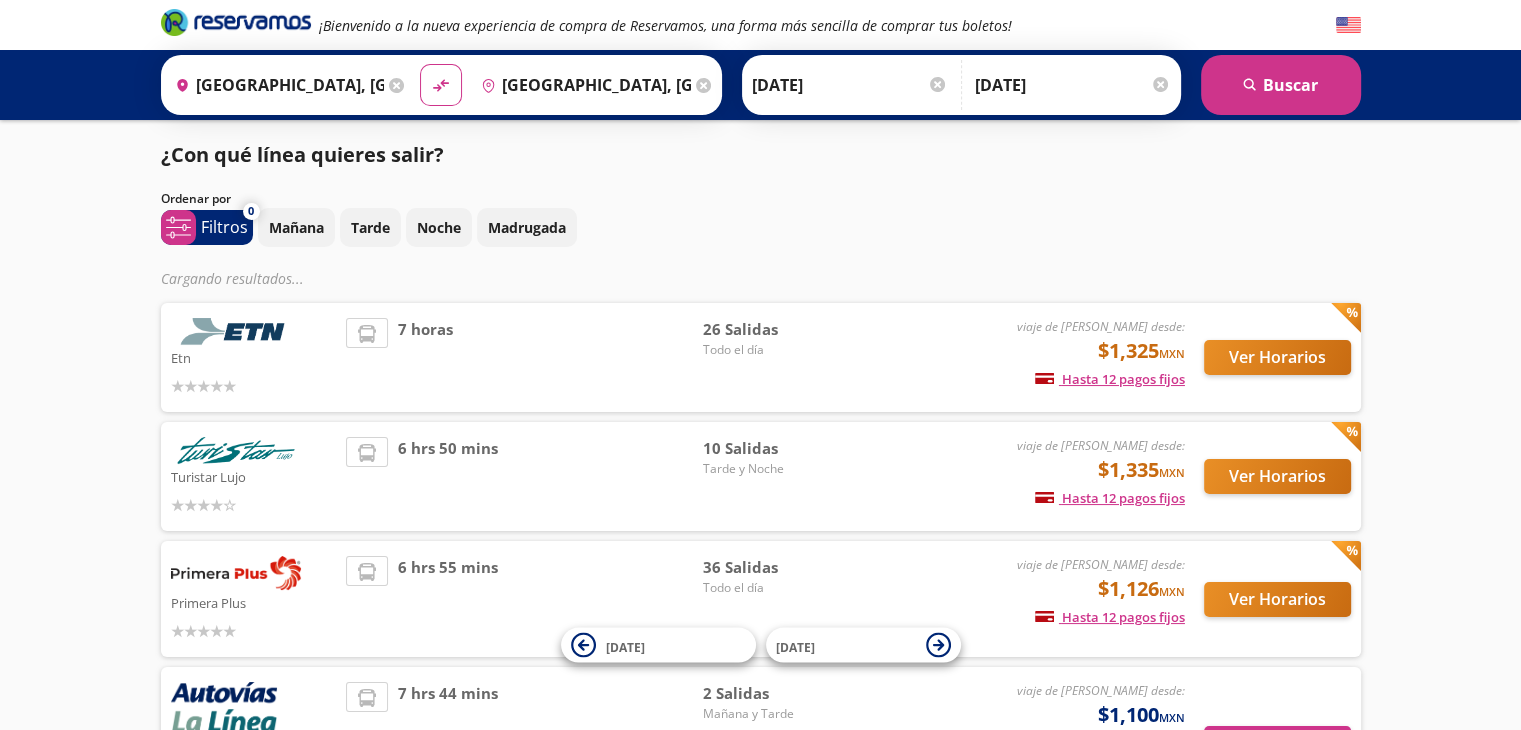click on "¡Bienvenido a la nueva experiencia de compra de Reservamos, una forma más sencilla de comprar tus boletos! Origen
heroicons:map-pin-20-solid
[GEOGRAPHIC_DATA], [GEOGRAPHIC_DATA]
Destino
pin-outline
[GEOGRAPHIC_DATA], [GEOGRAPHIC_DATA]
material-symbols:compare-arrows-rounded
Ida" at bounding box center [760, 749] 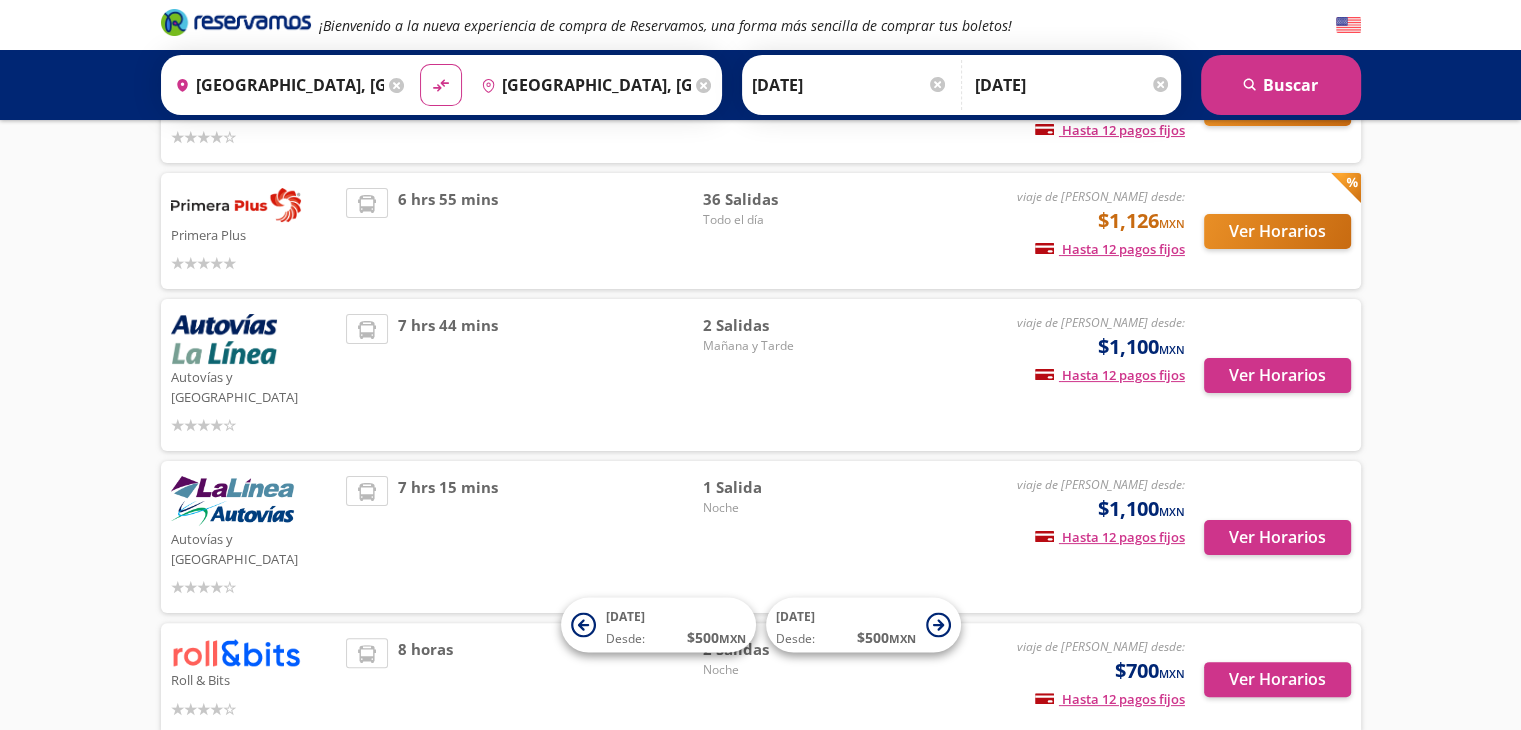 scroll, scrollTop: 288, scrollLeft: 0, axis: vertical 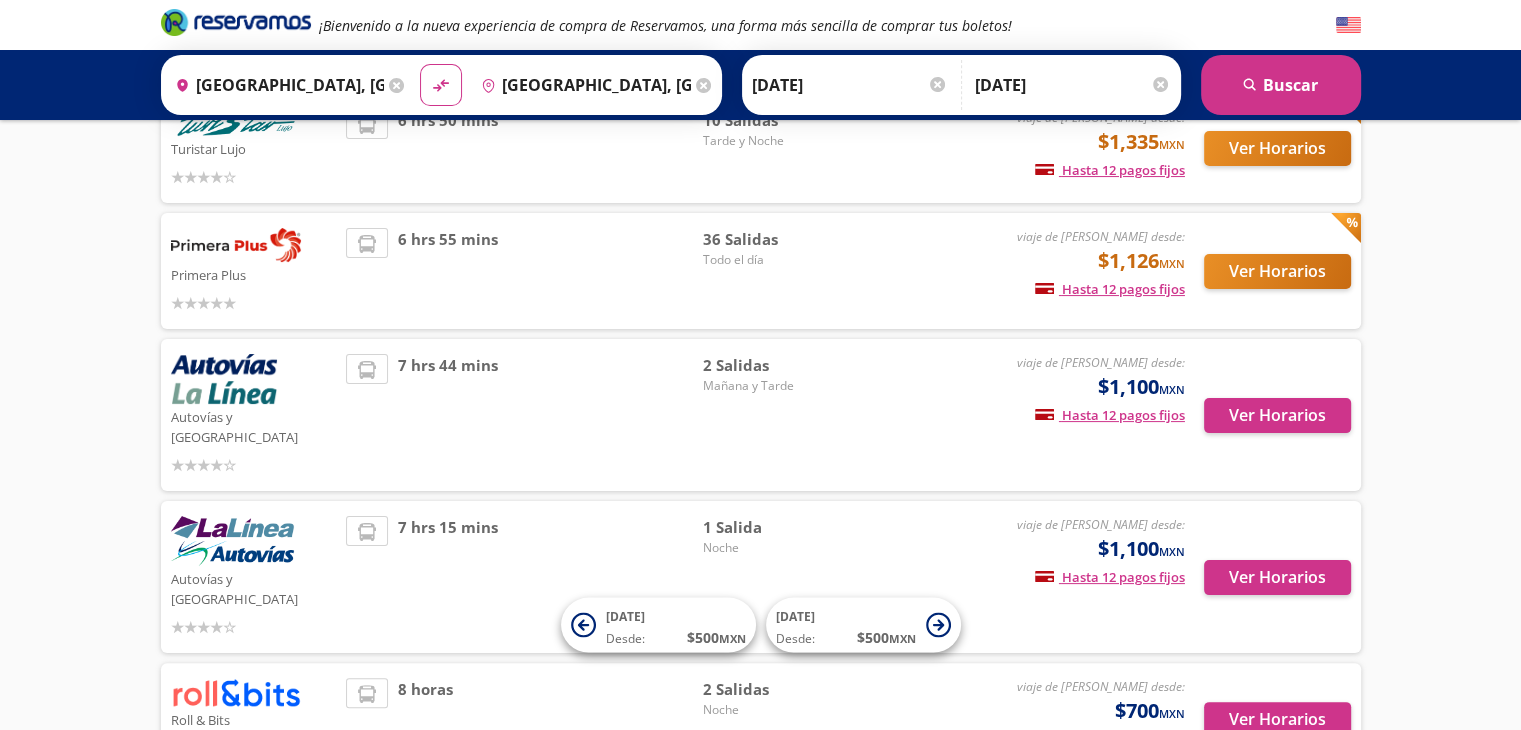 click on "7 hrs 44 mins" at bounding box center [524, 415] 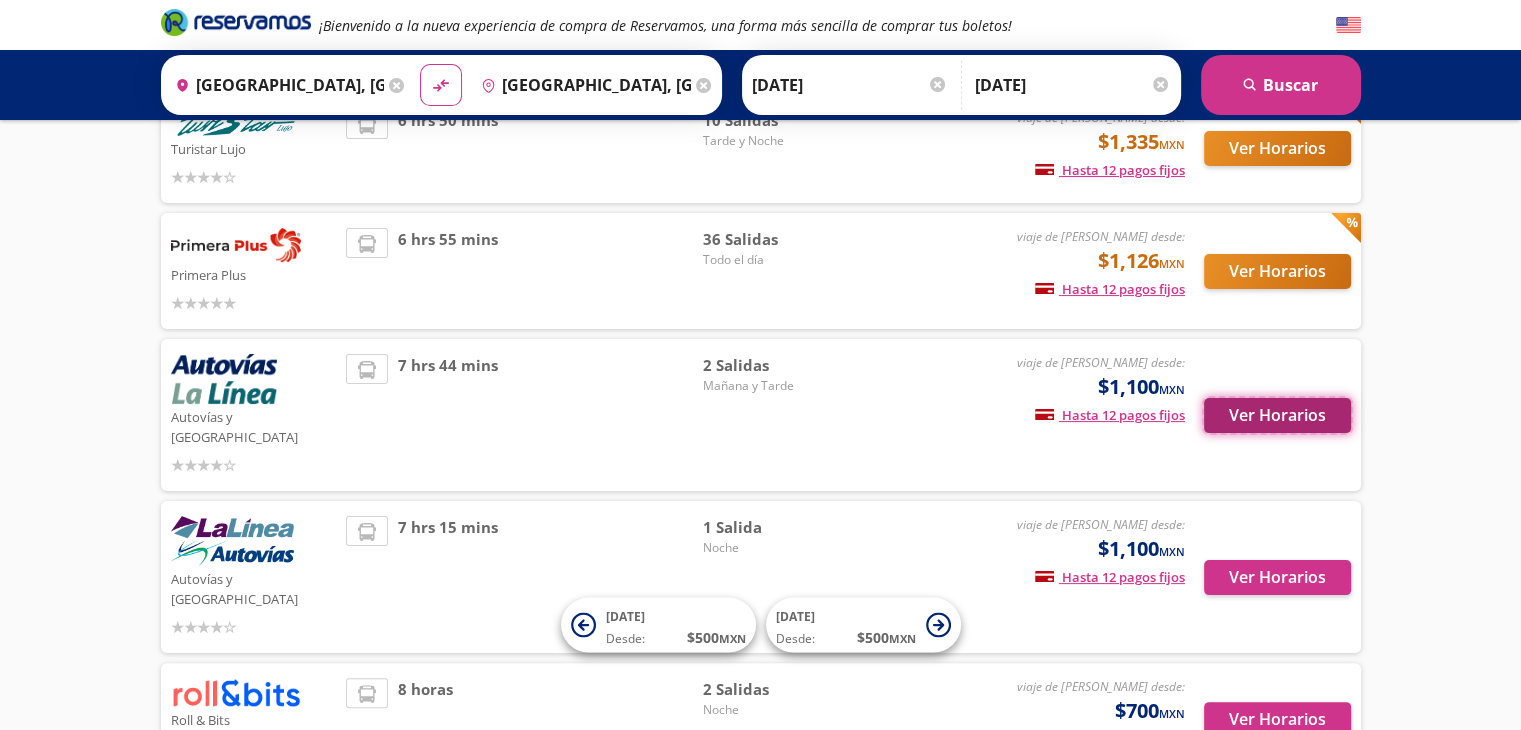 click on "Ver Horarios" at bounding box center (1277, 415) 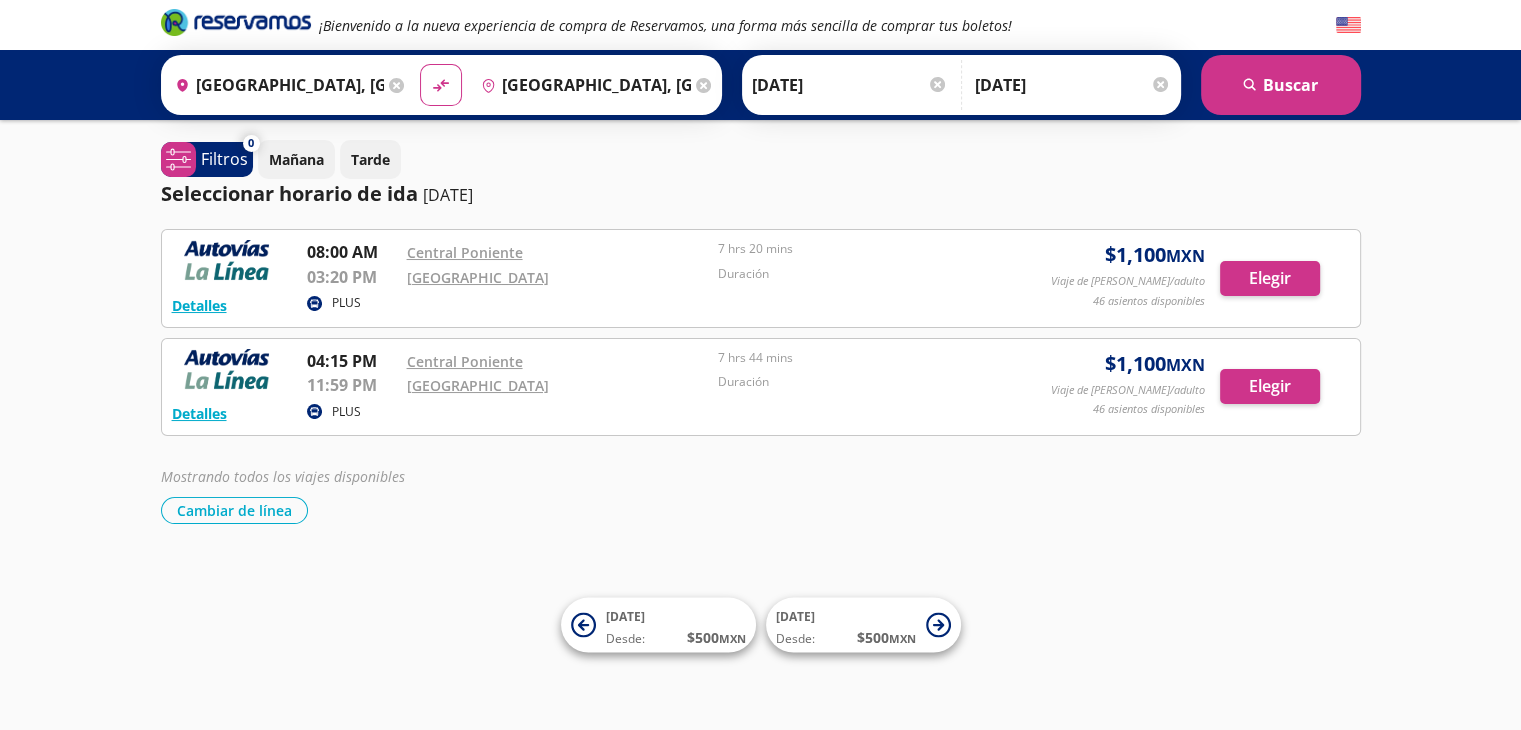 scroll, scrollTop: 0, scrollLeft: 0, axis: both 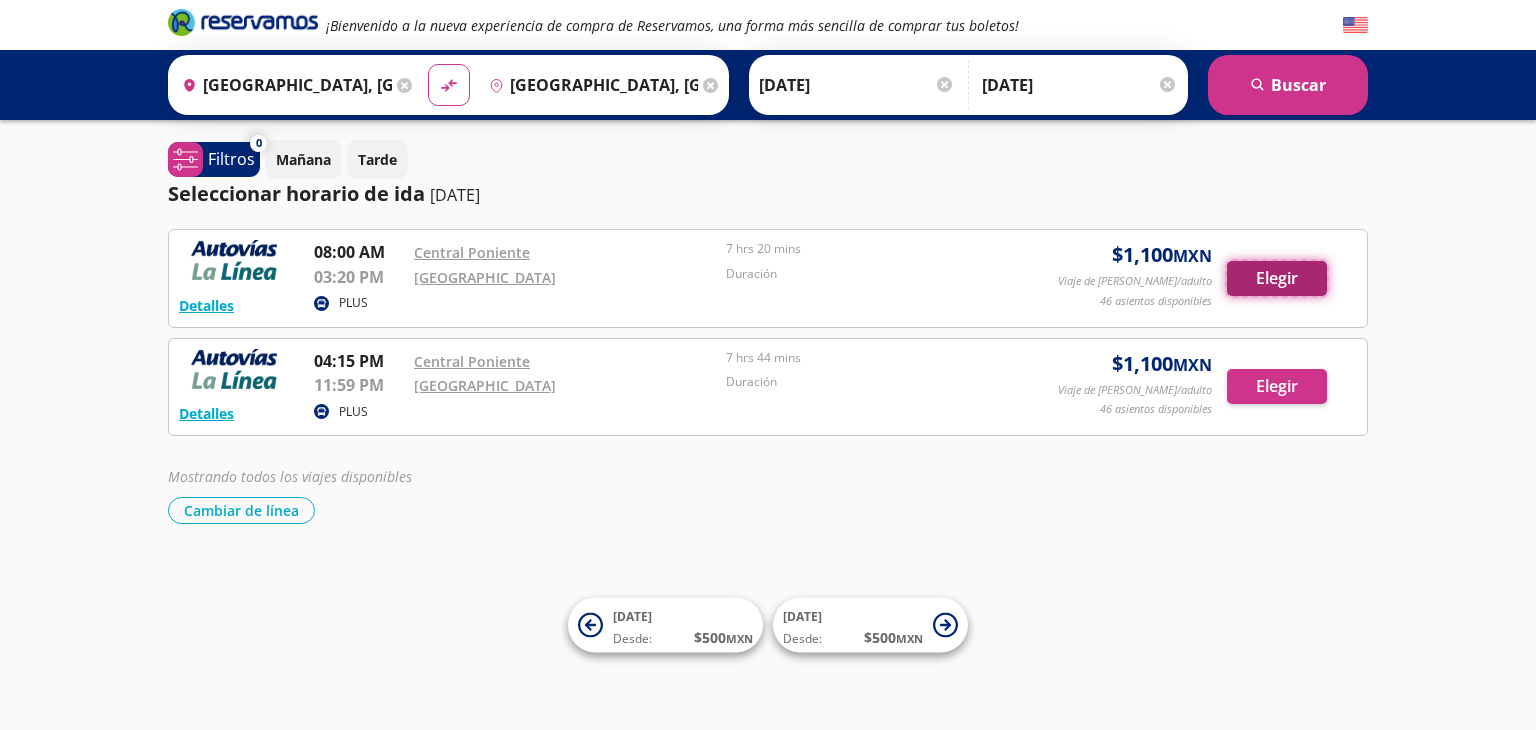 click on "Elegir" at bounding box center [1277, 278] 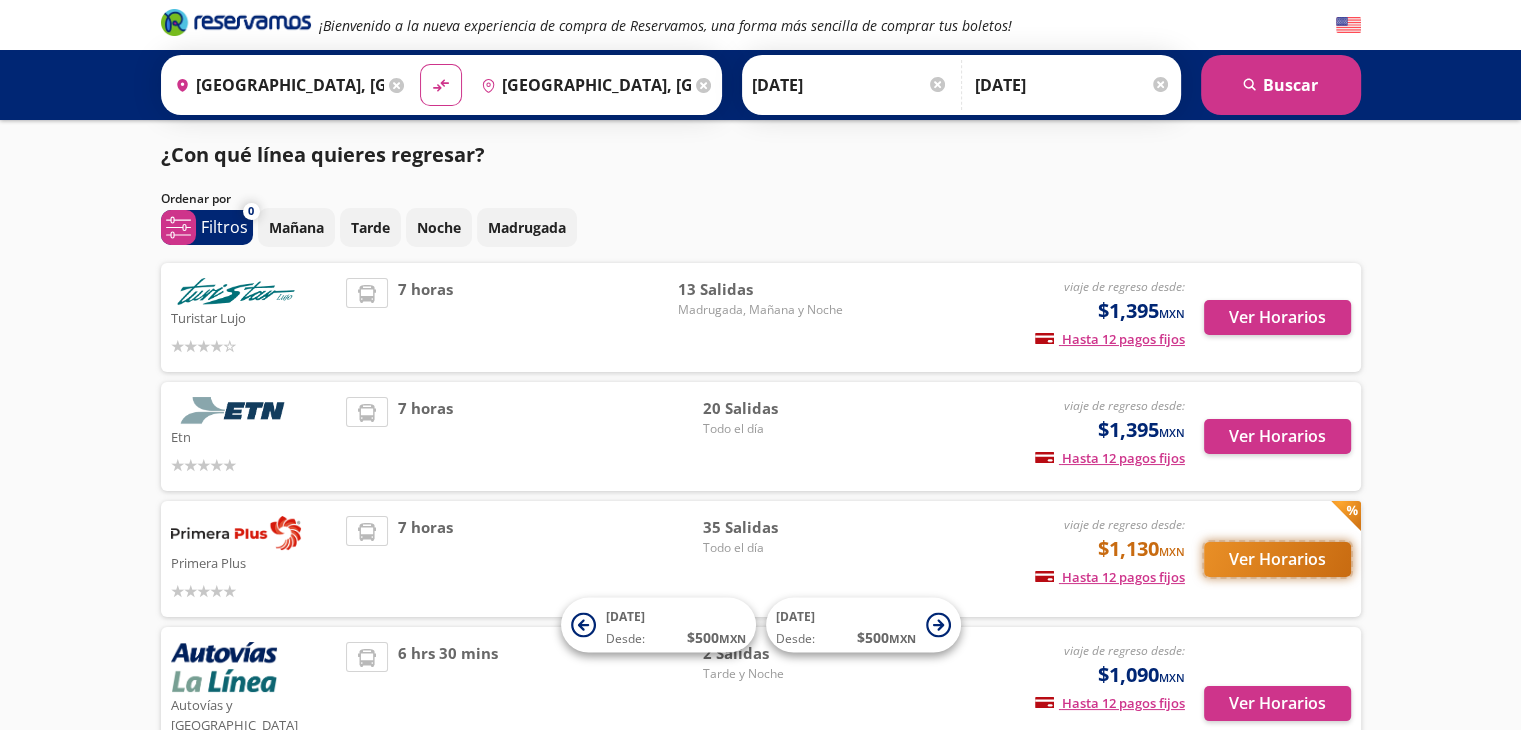click on "Ver Horarios" at bounding box center (1277, 559) 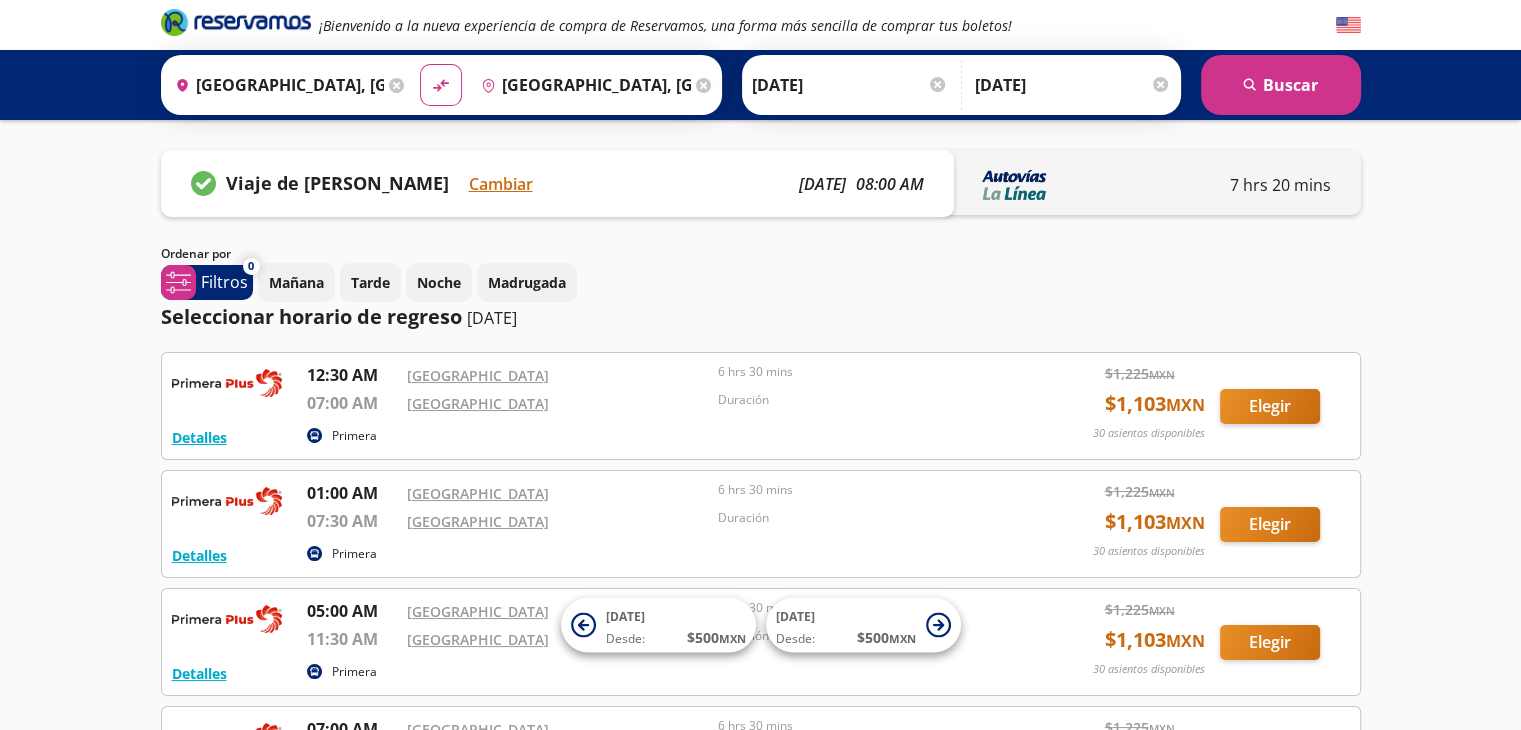 click at bounding box center [1160, 84] 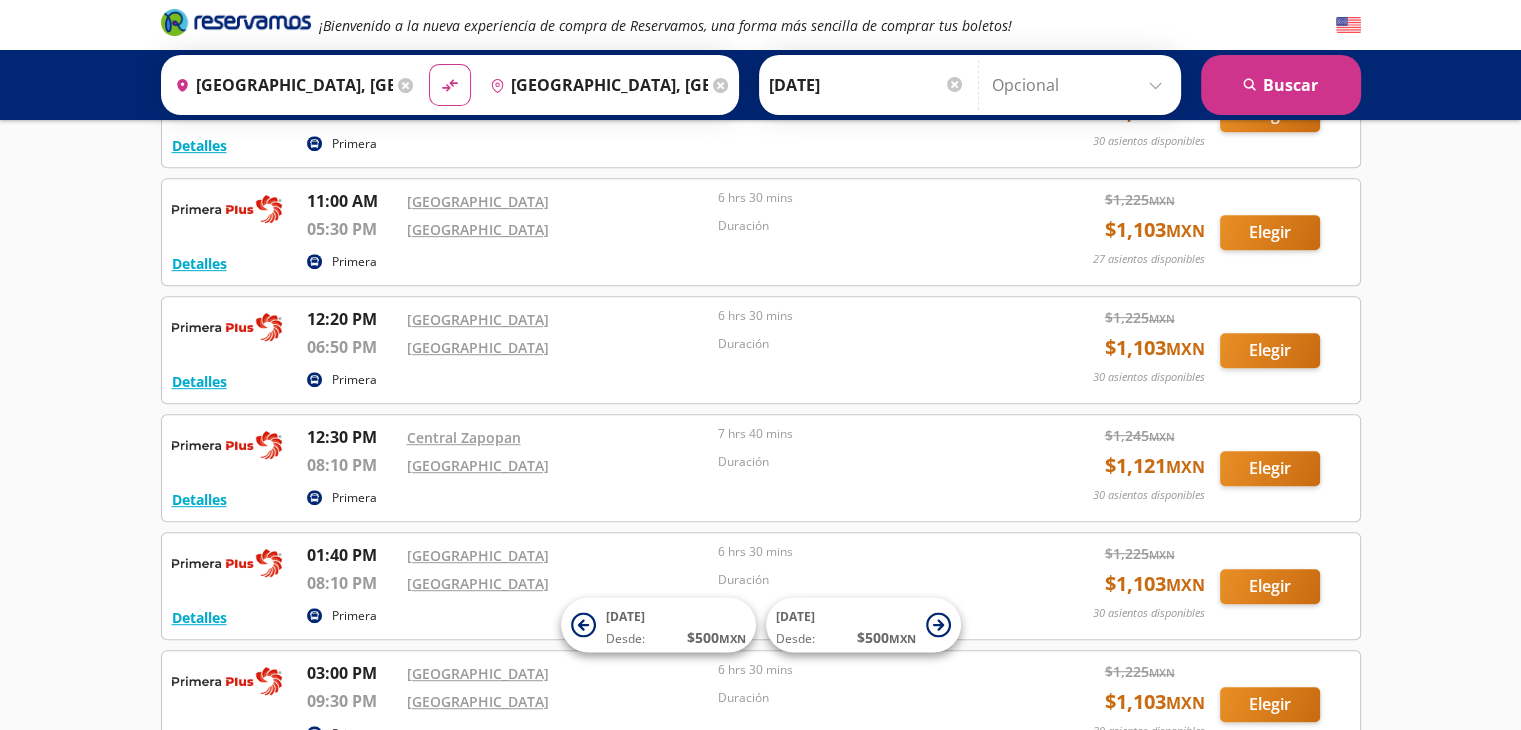 scroll, scrollTop: 960, scrollLeft: 0, axis: vertical 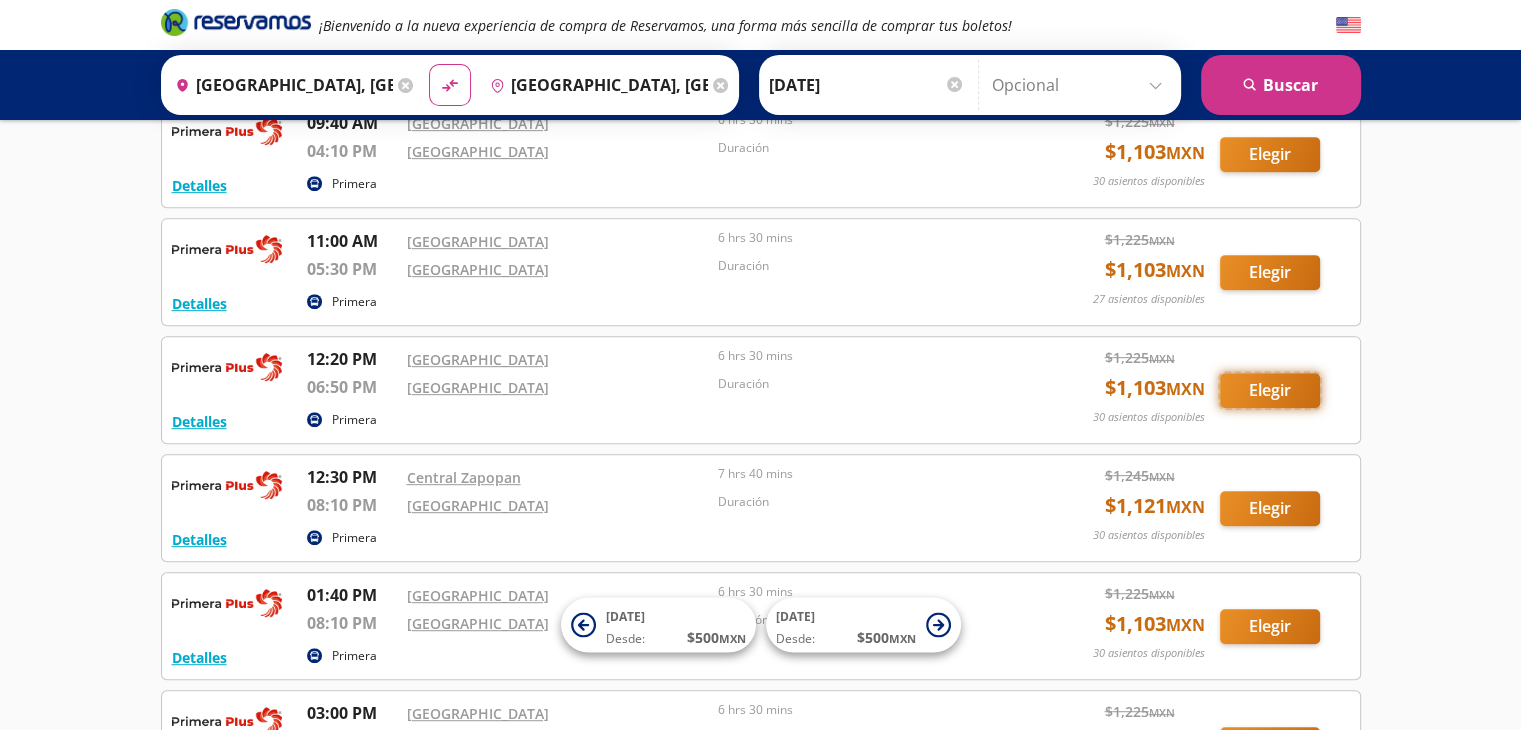 click on "Elegir" at bounding box center (1270, 390) 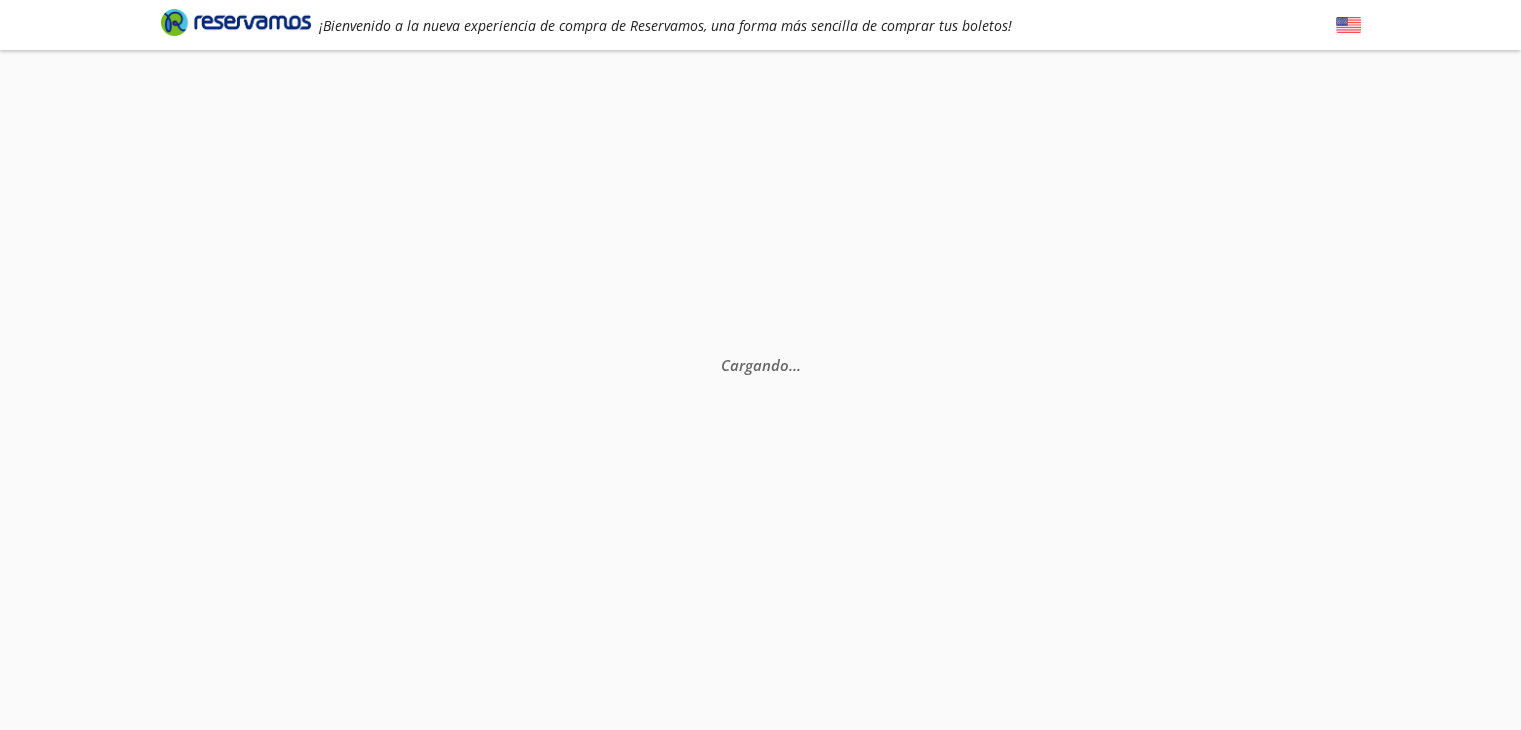 scroll, scrollTop: 0, scrollLeft: 0, axis: both 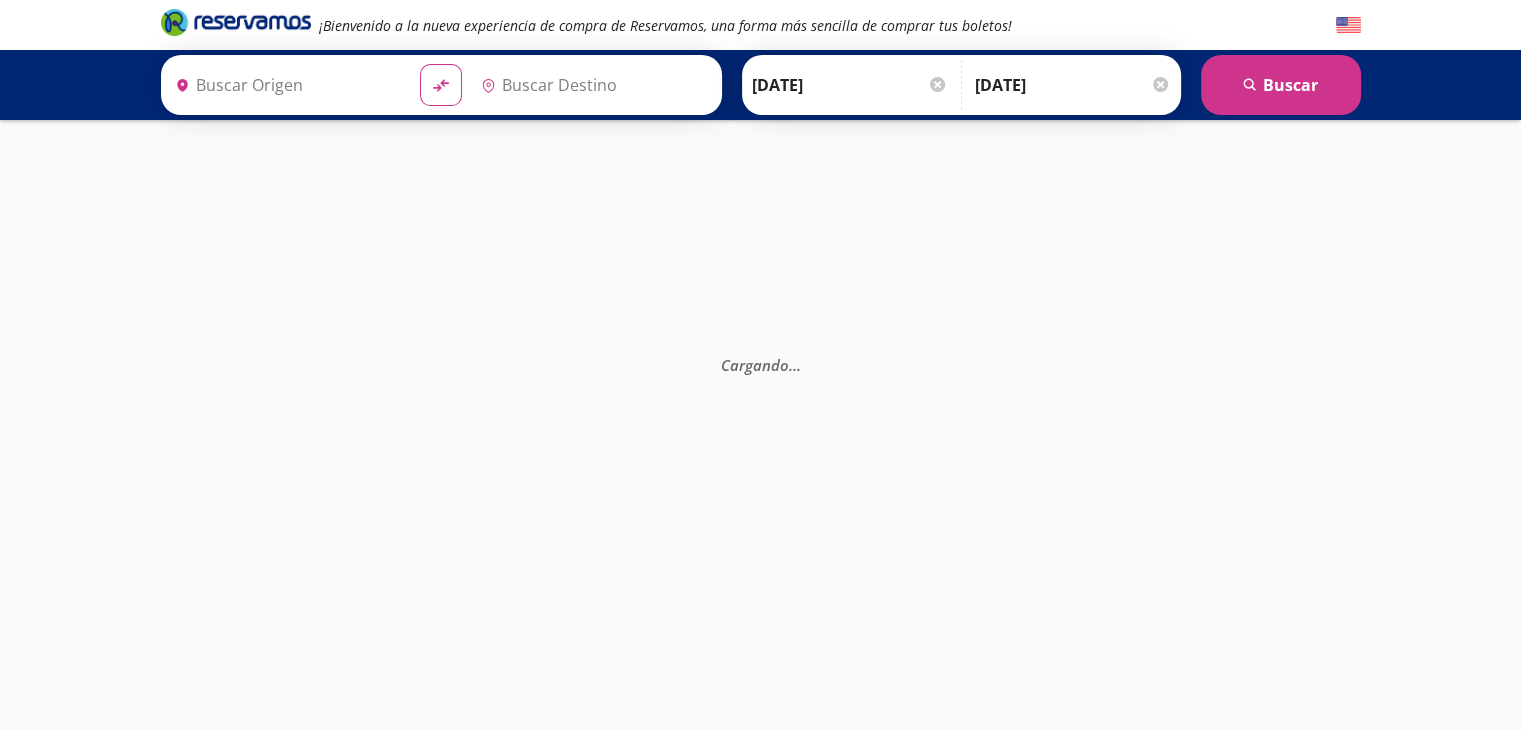 type on "[GEOGRAPHIC_DATA], [GEOGRAPHIC_DATA]" 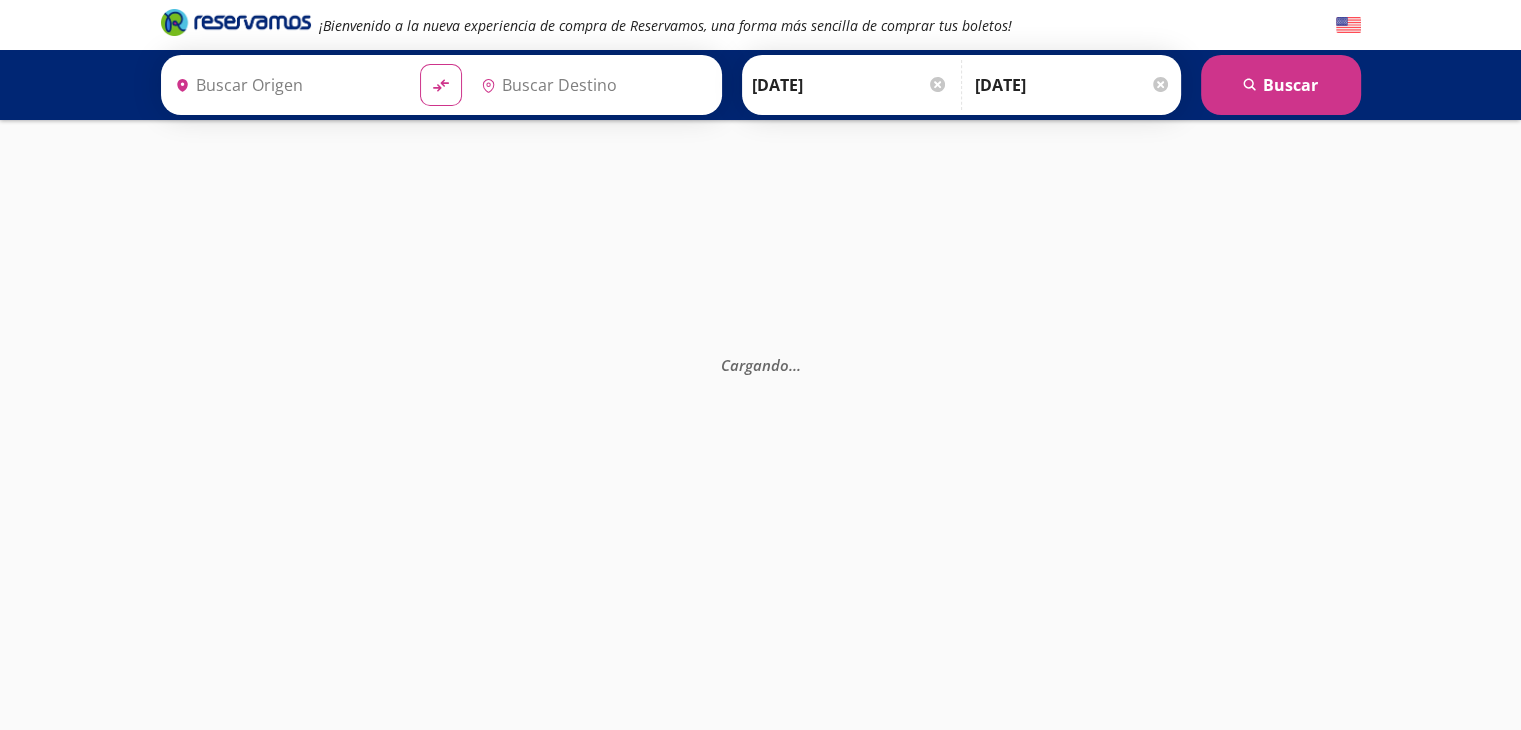 type on "[GEOGRAPHIC_DATA], [GEOGRAPHIC_DATA]" 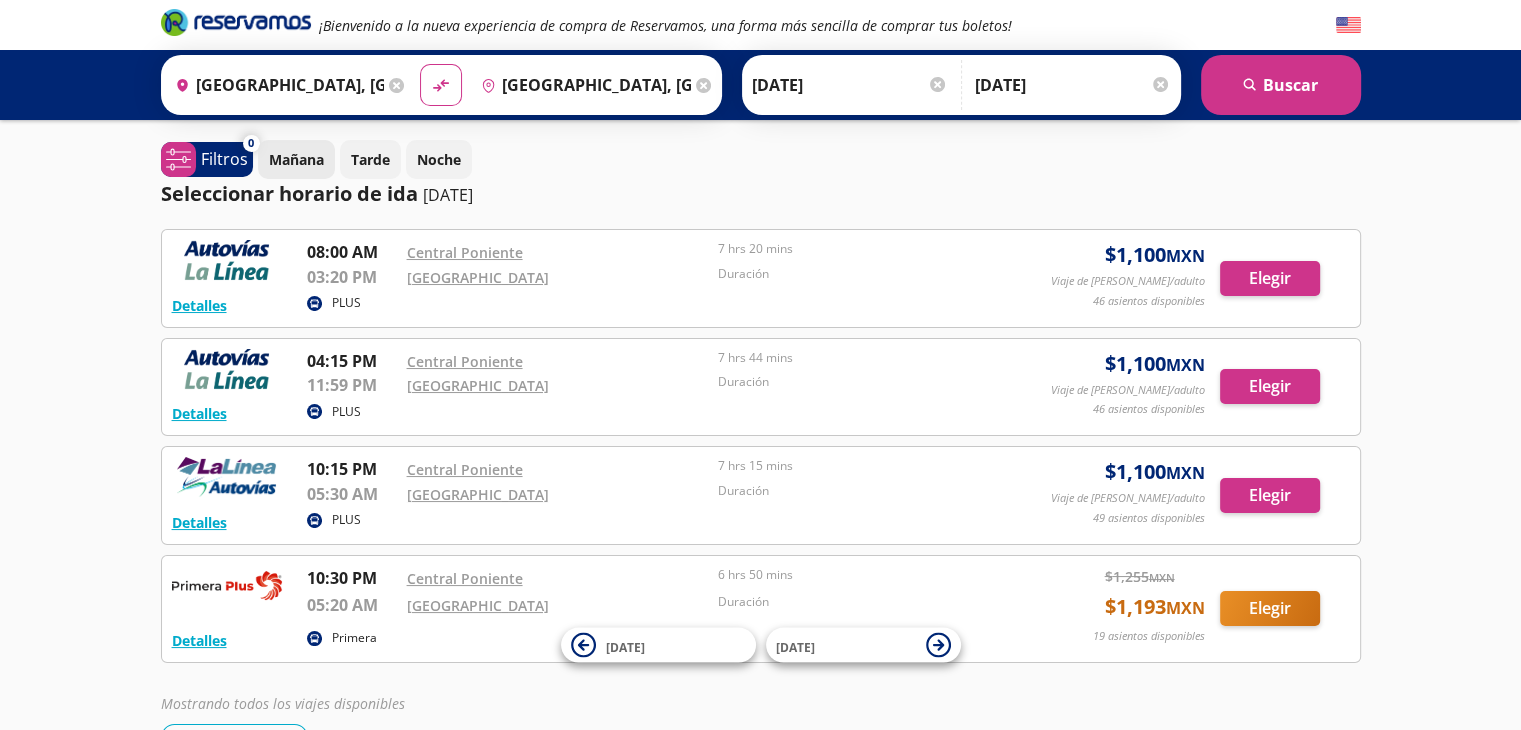 click on "Mañana" at bounding box center [296, 159] 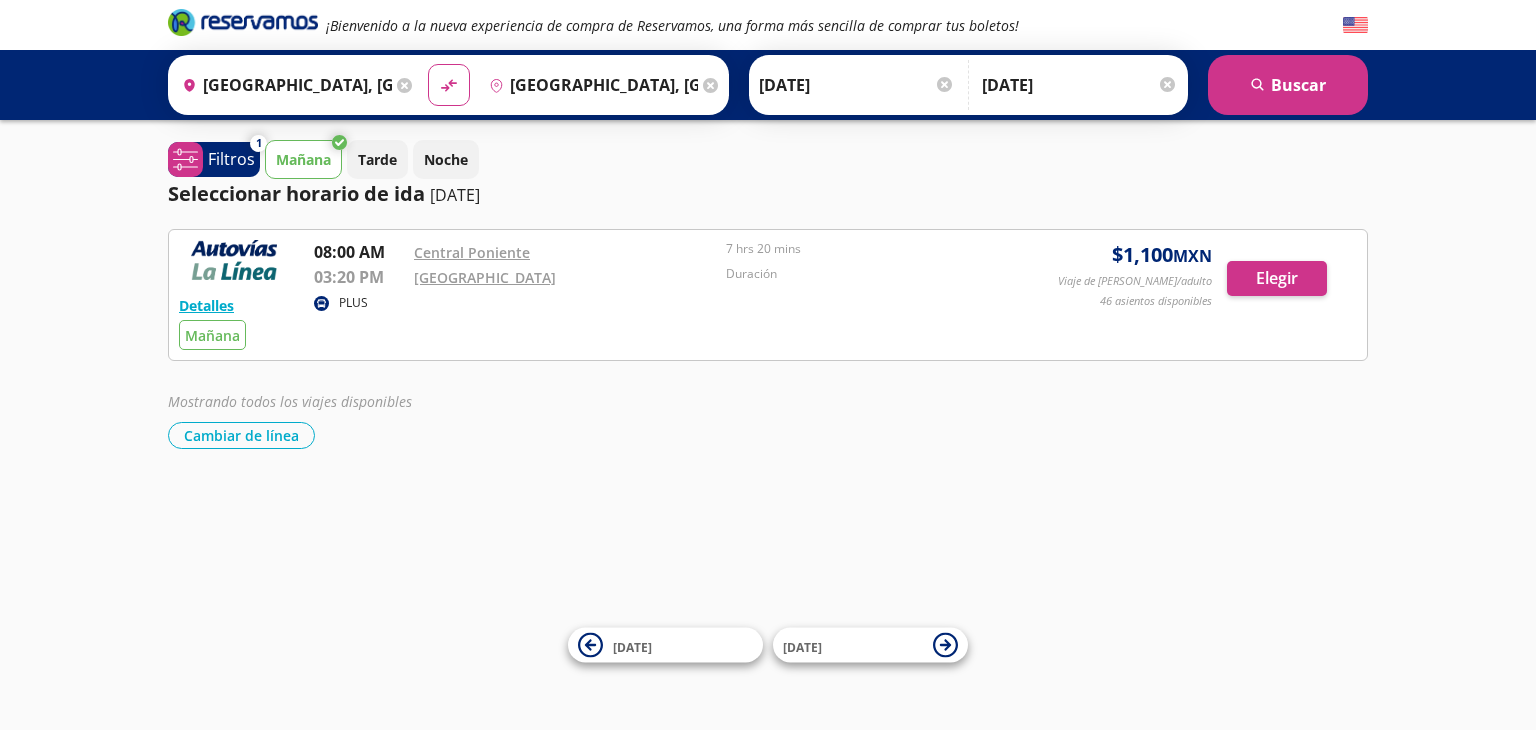 click on "[DATE]" at bounding box center [455, 195] 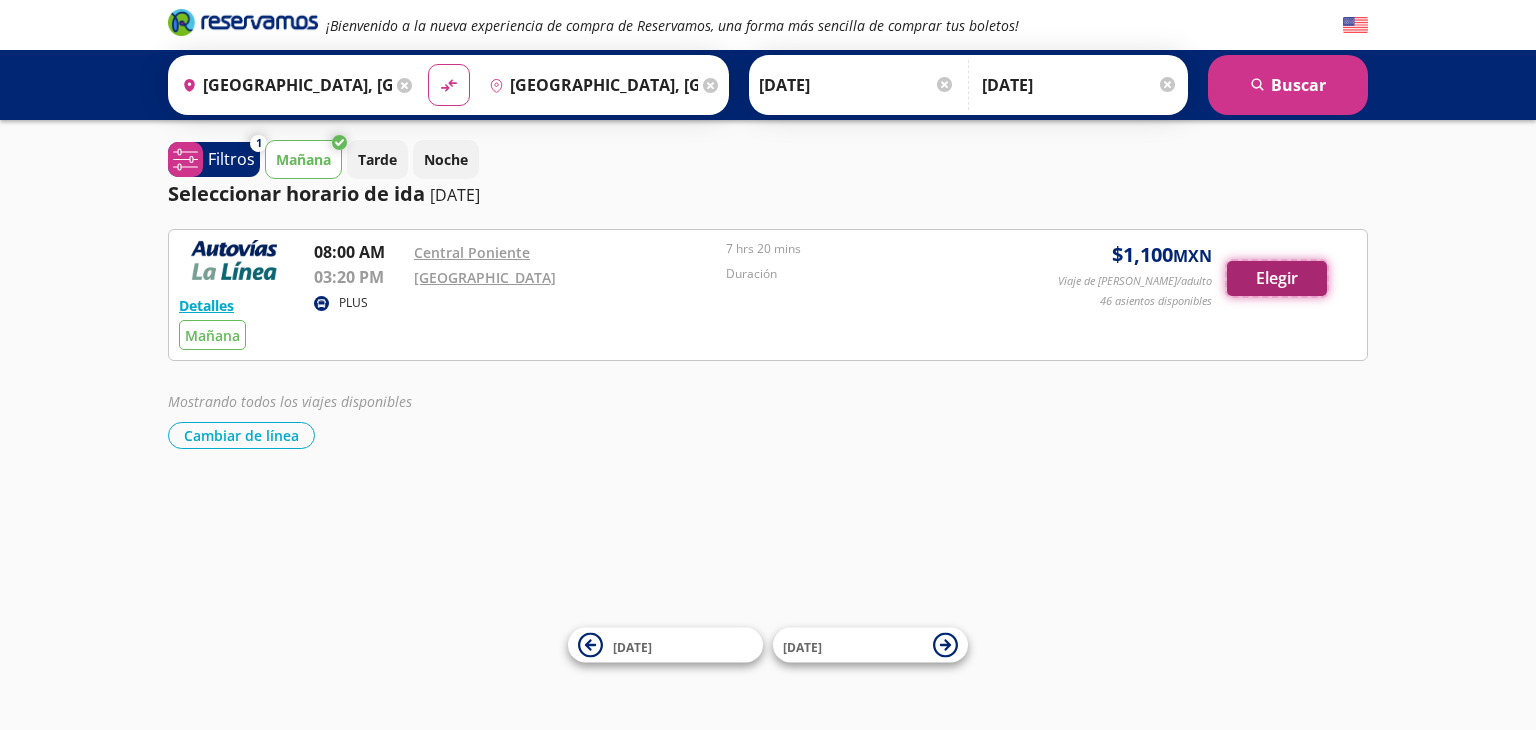 click on "Elegir" at bounding box center (1277, 278) 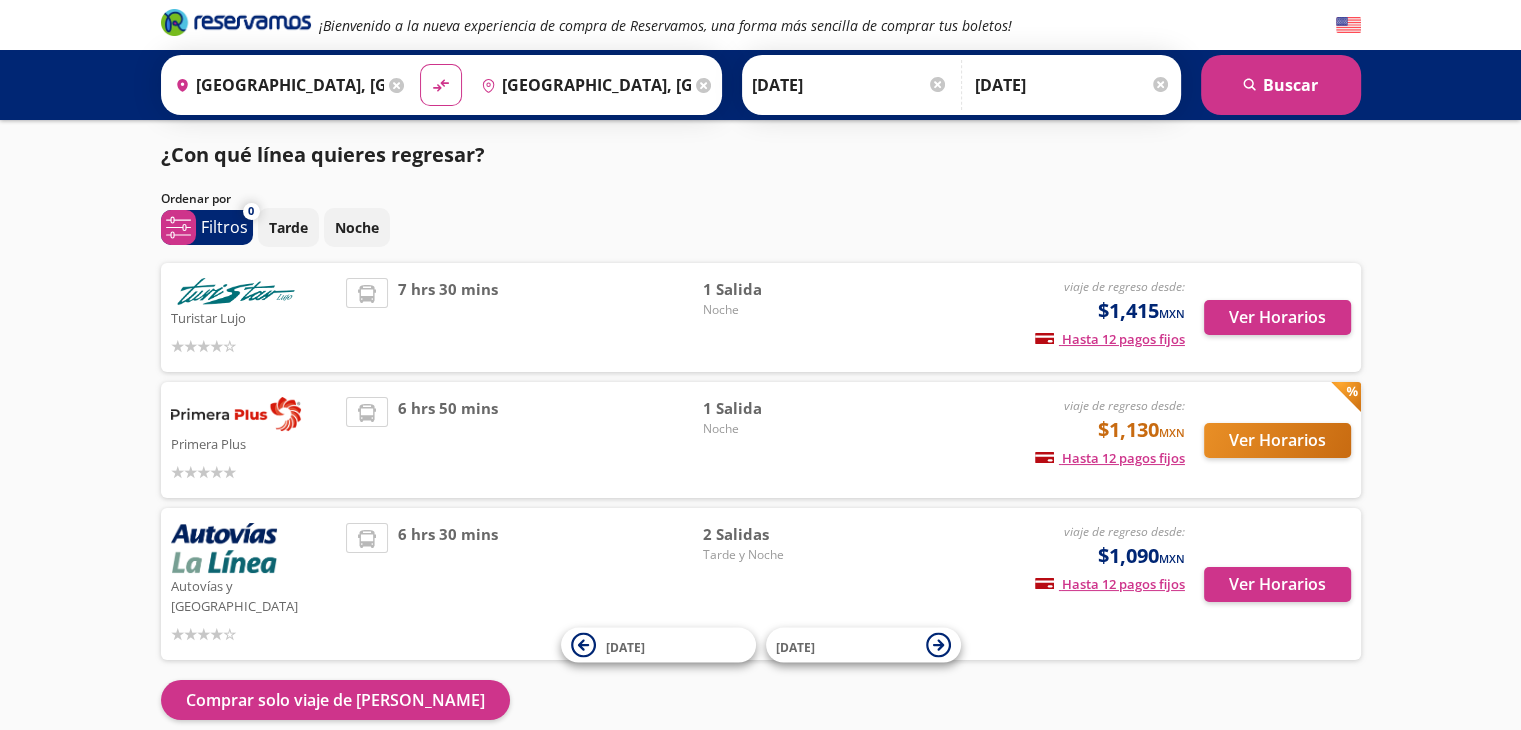click at bounding box center (1160, 84) 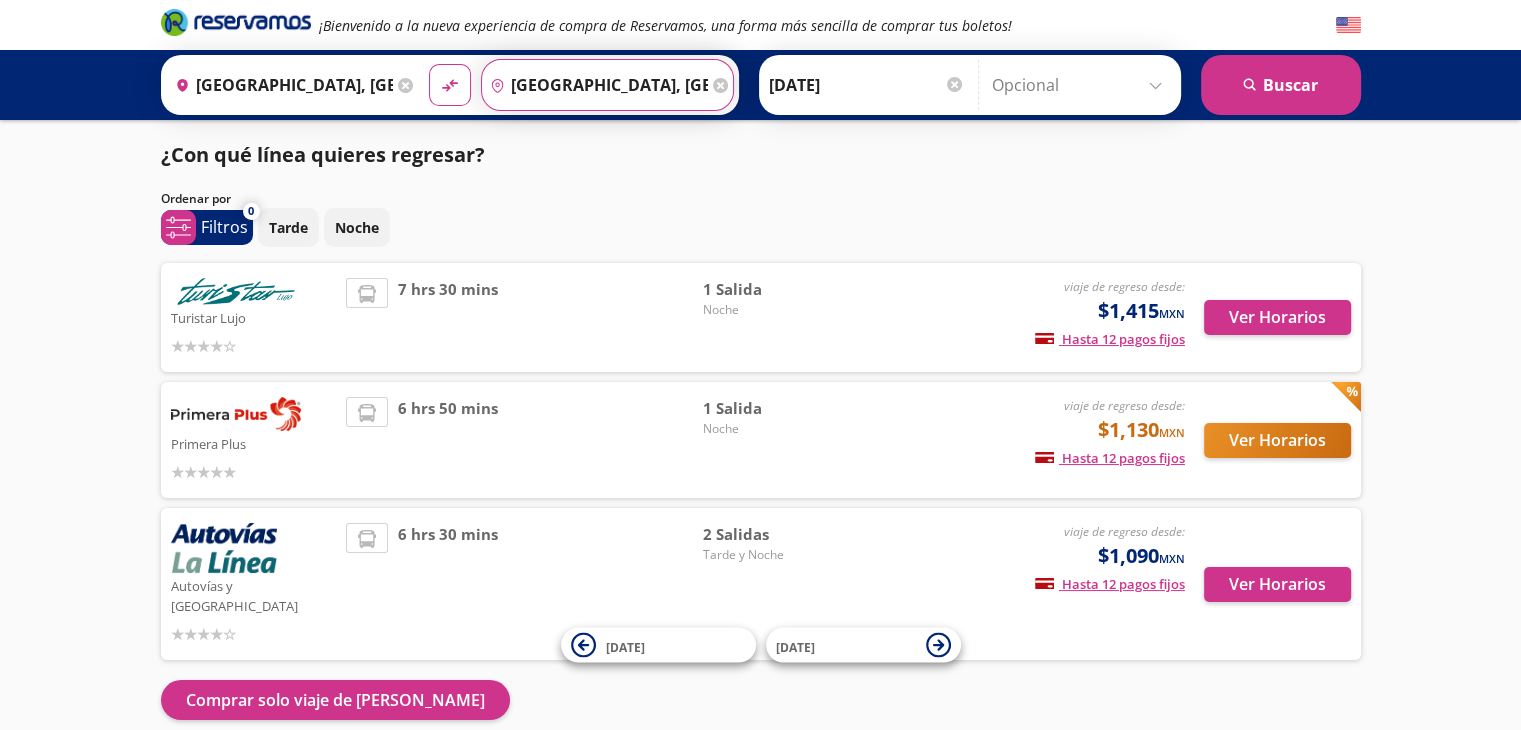 click on "[GEOGRAPHIC_DATA], [GEOGRAPHIC_DATA]" at bounding box center [595, 85] 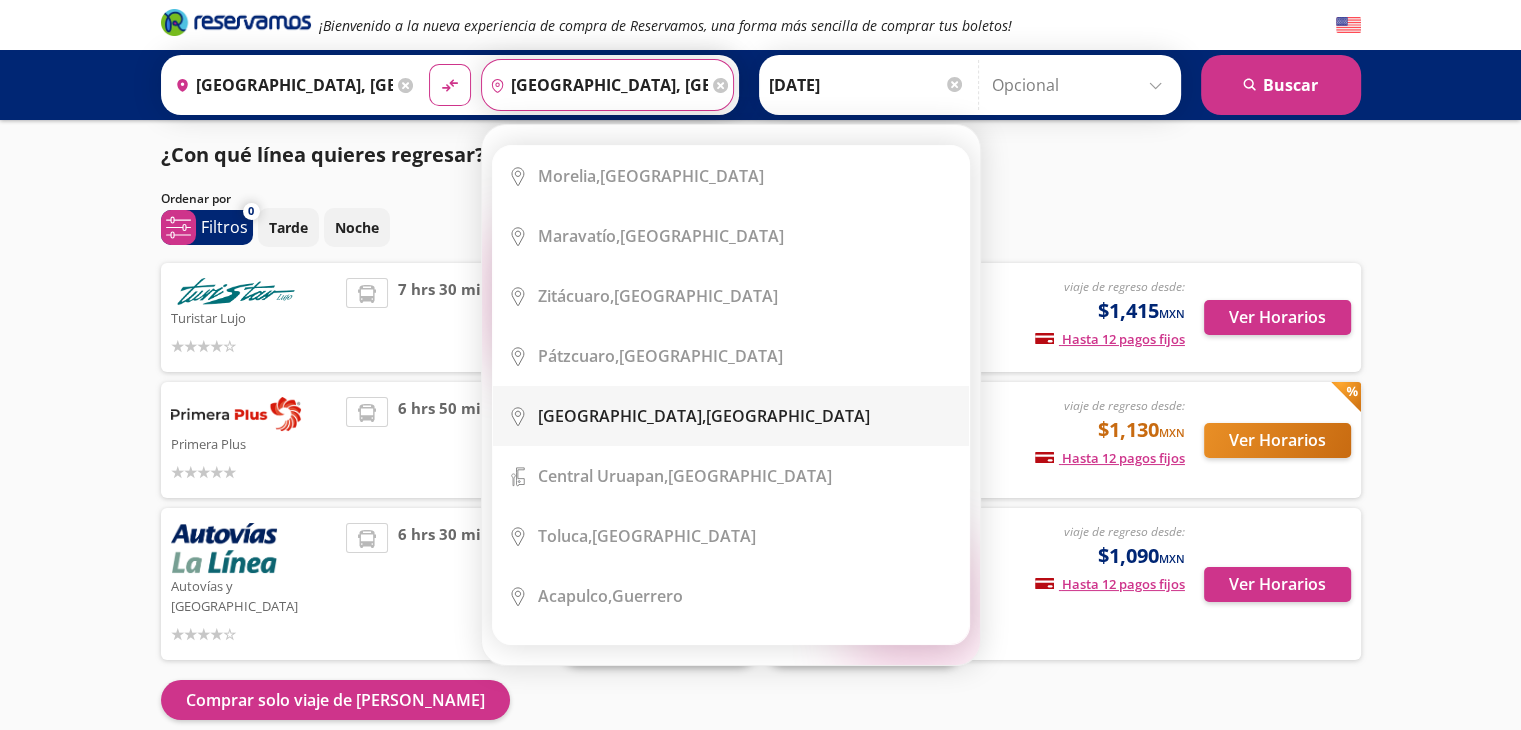 click on "[GEOGRAPHIC_DATA]," at bounding box center [622, 416] 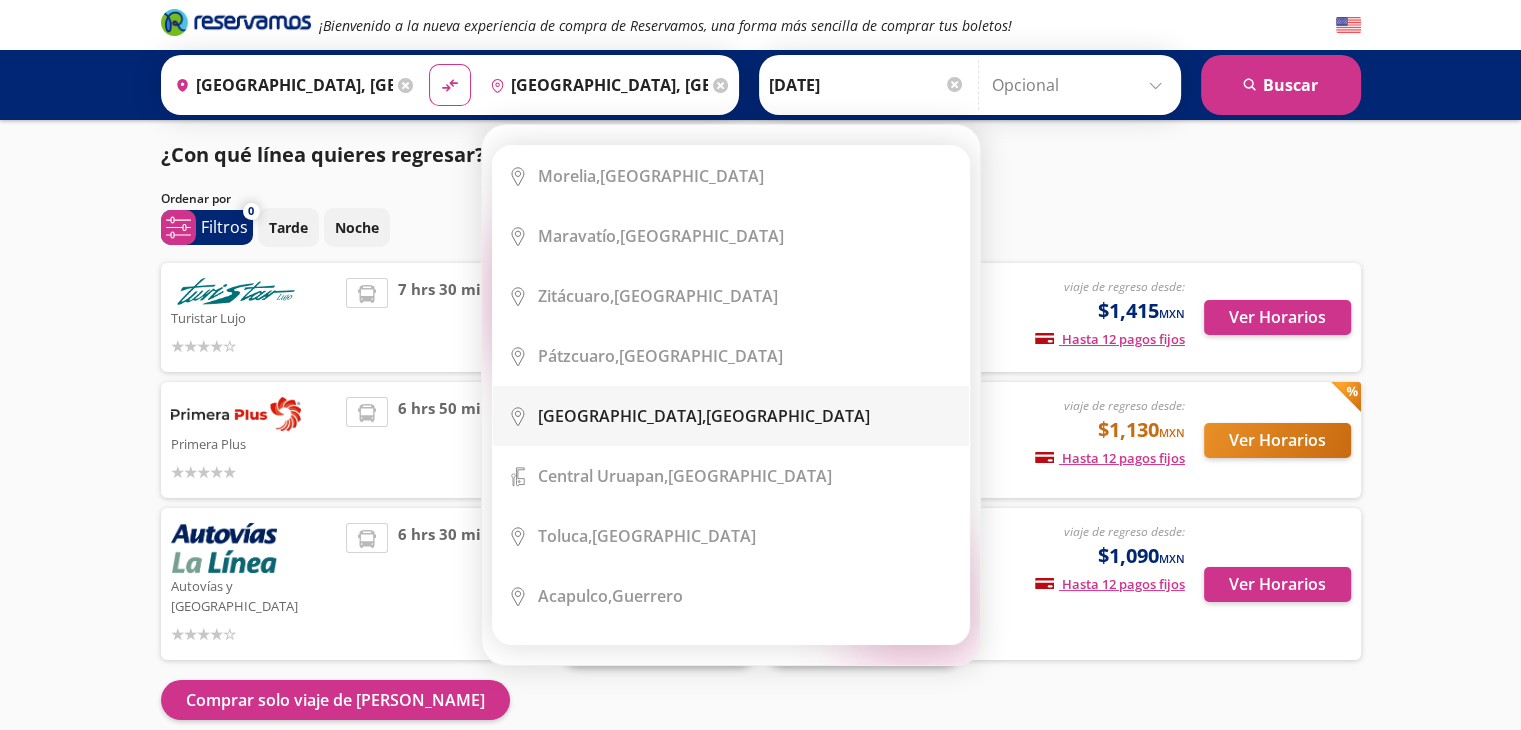 type on "[GEOGRAPHIC_DATA], [GEOGRAPHIC_DATA]" 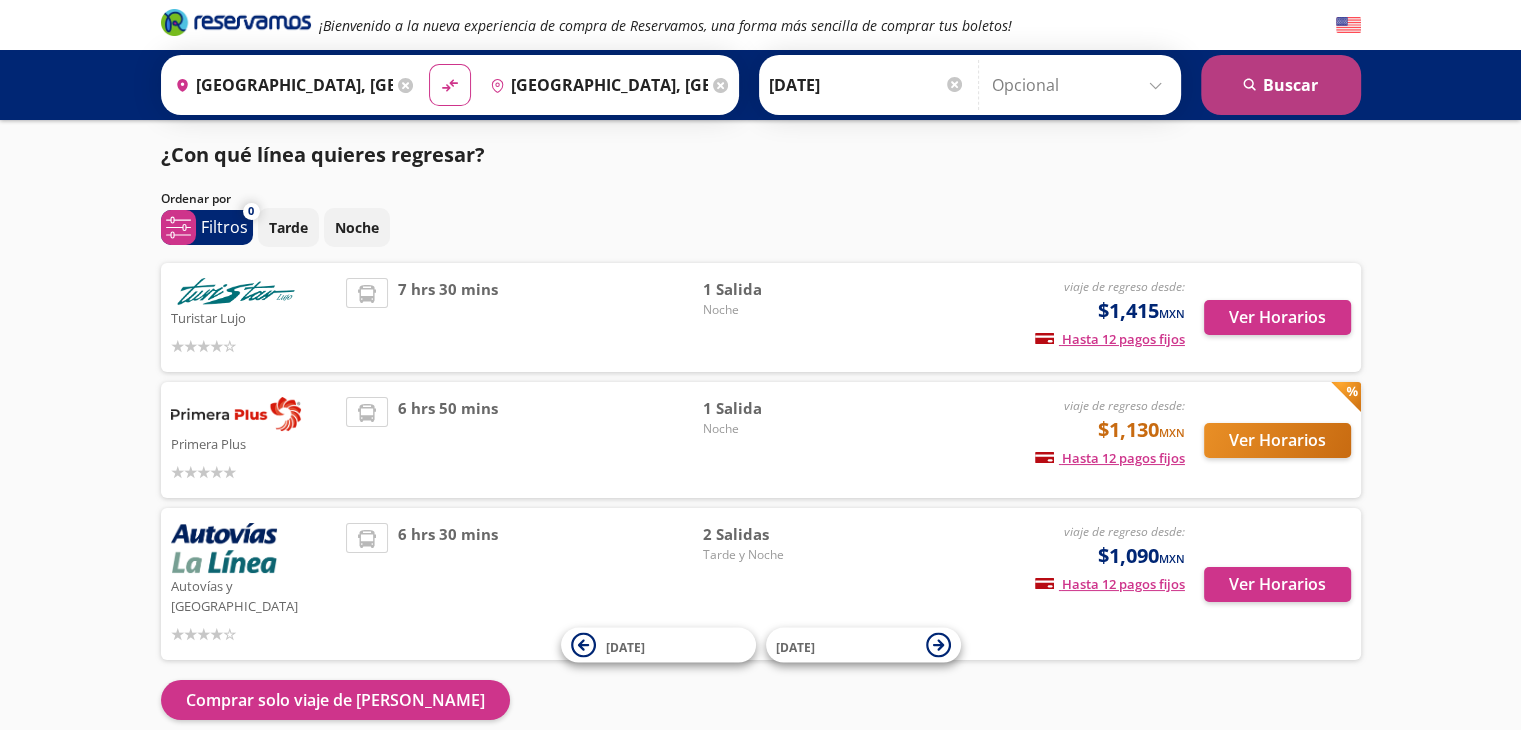 click on "search
[GEOGRAPHIC_DATA]" at bounding box center (1281, 85) 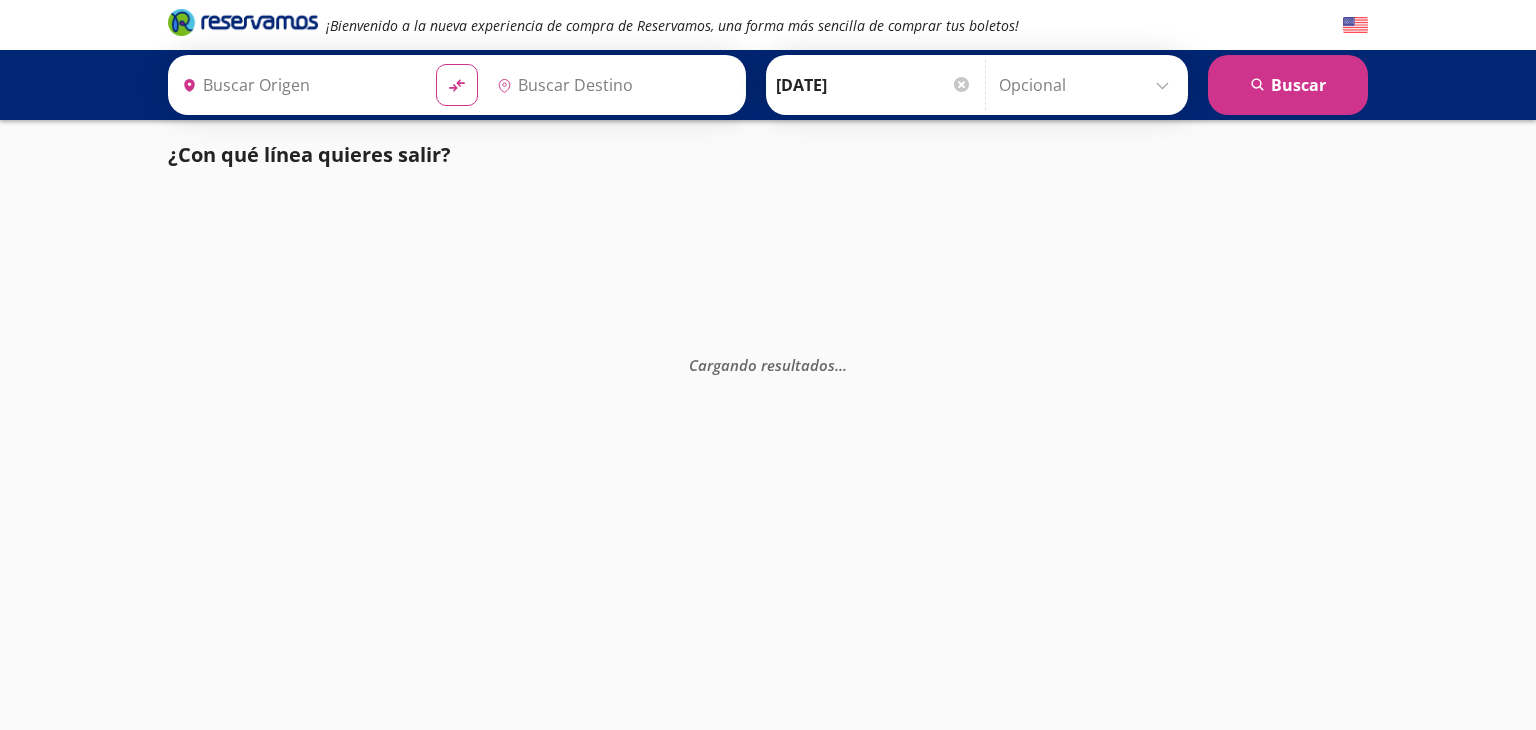 type on "[GEOGRAPHIC_DATA], [GEOGRAPHIC_DATA]" 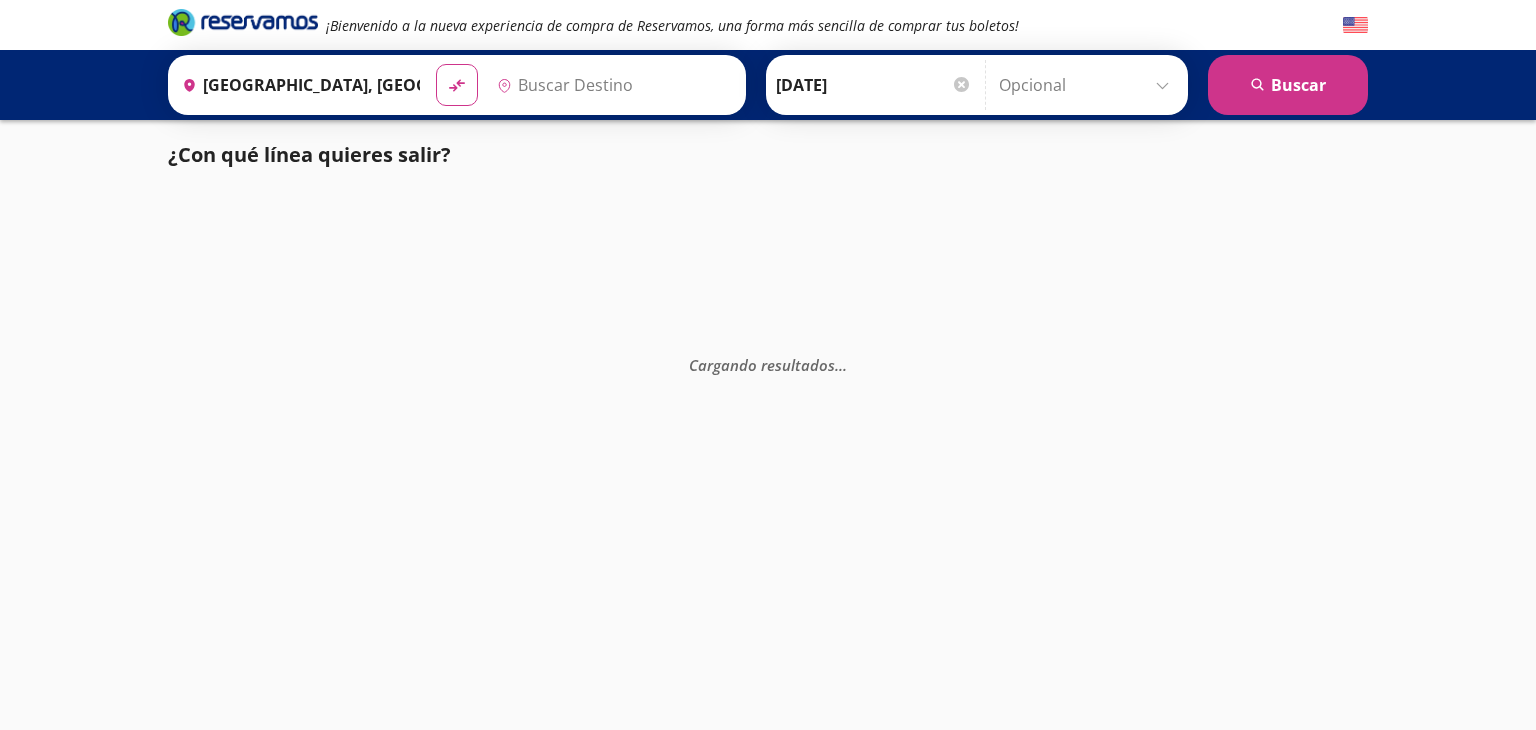 type on "[GEOGRAPHIC_DATA], [GEOGRAPHIC_DATA]" 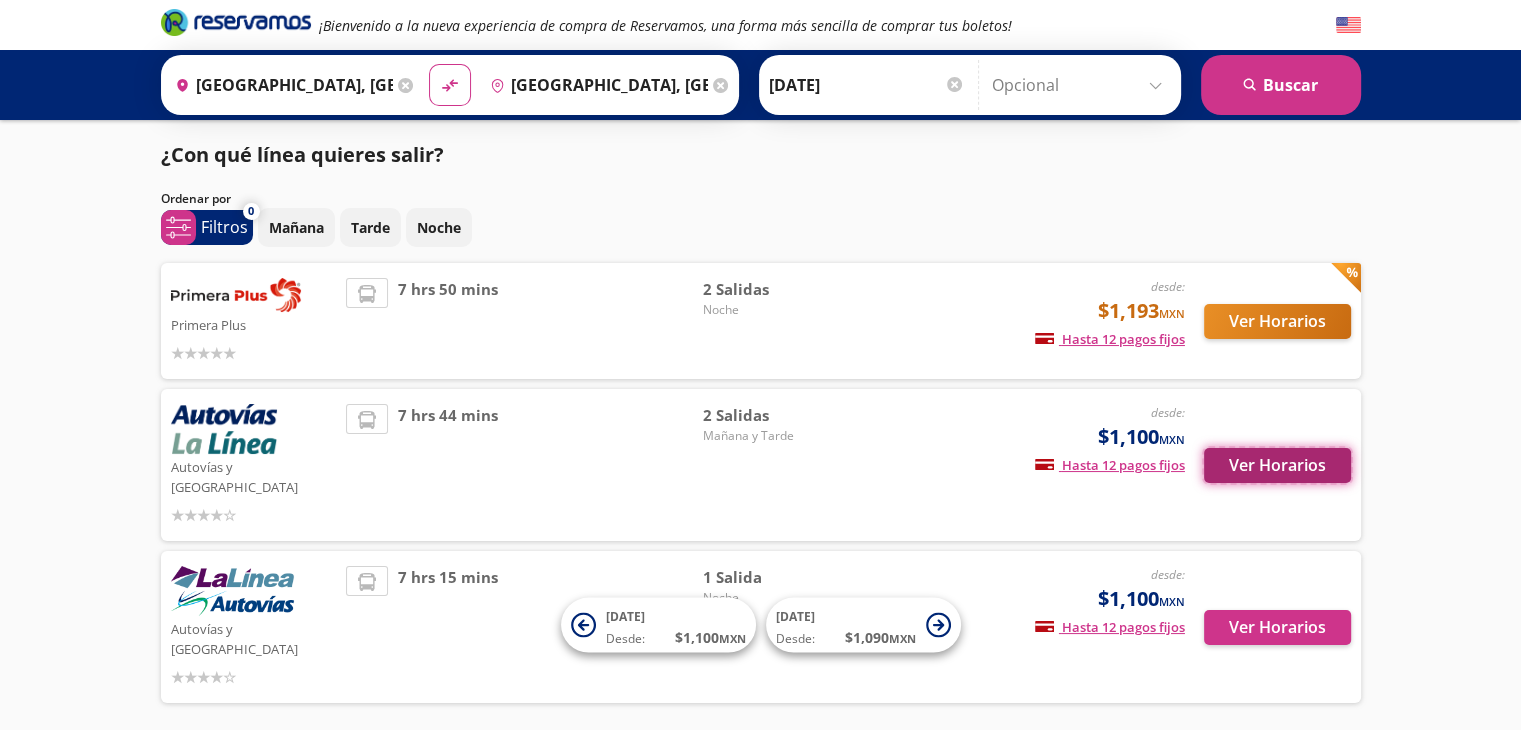 click on "Ver Horarios" at bounding box center [1277, 465] 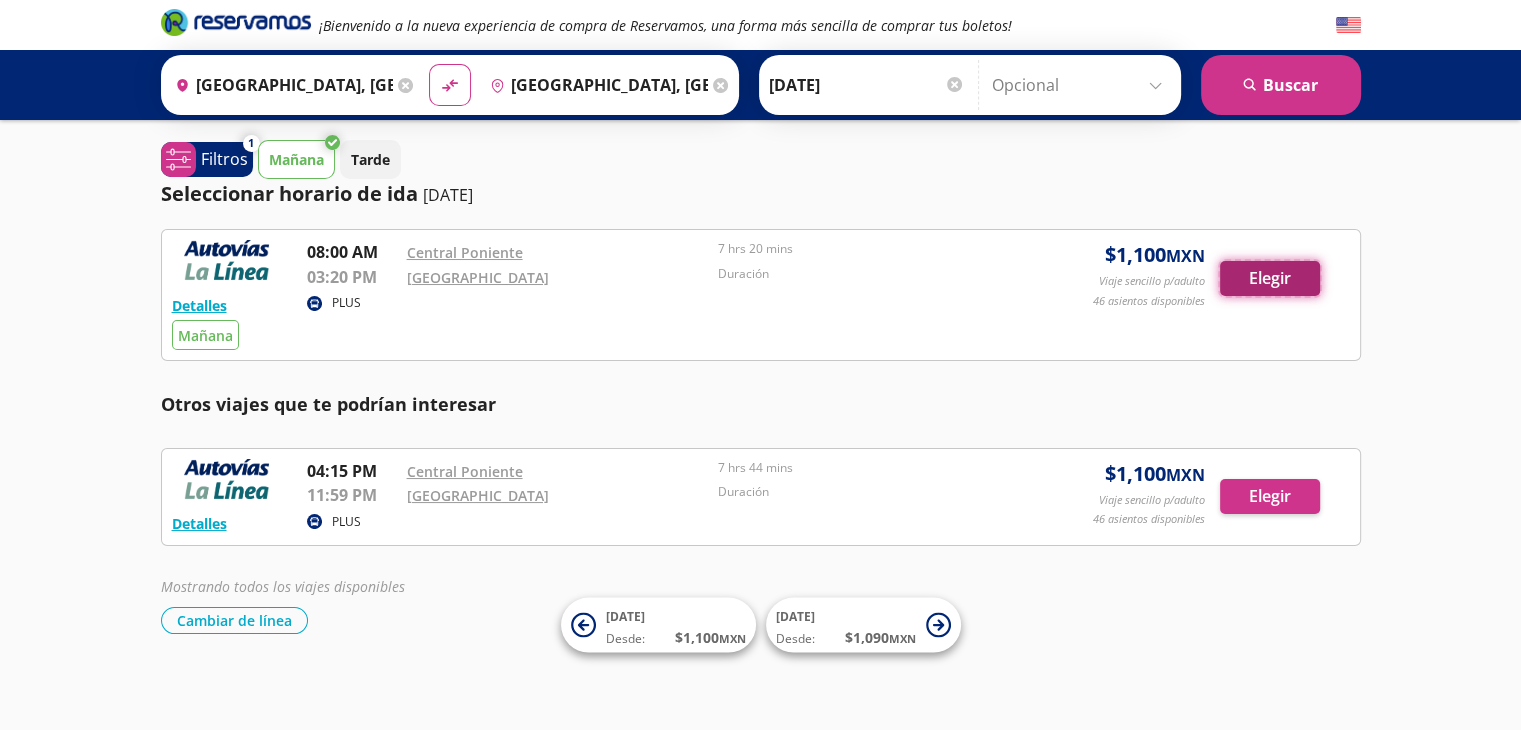 click on "Elegir" at bounding box center (1270, 278) 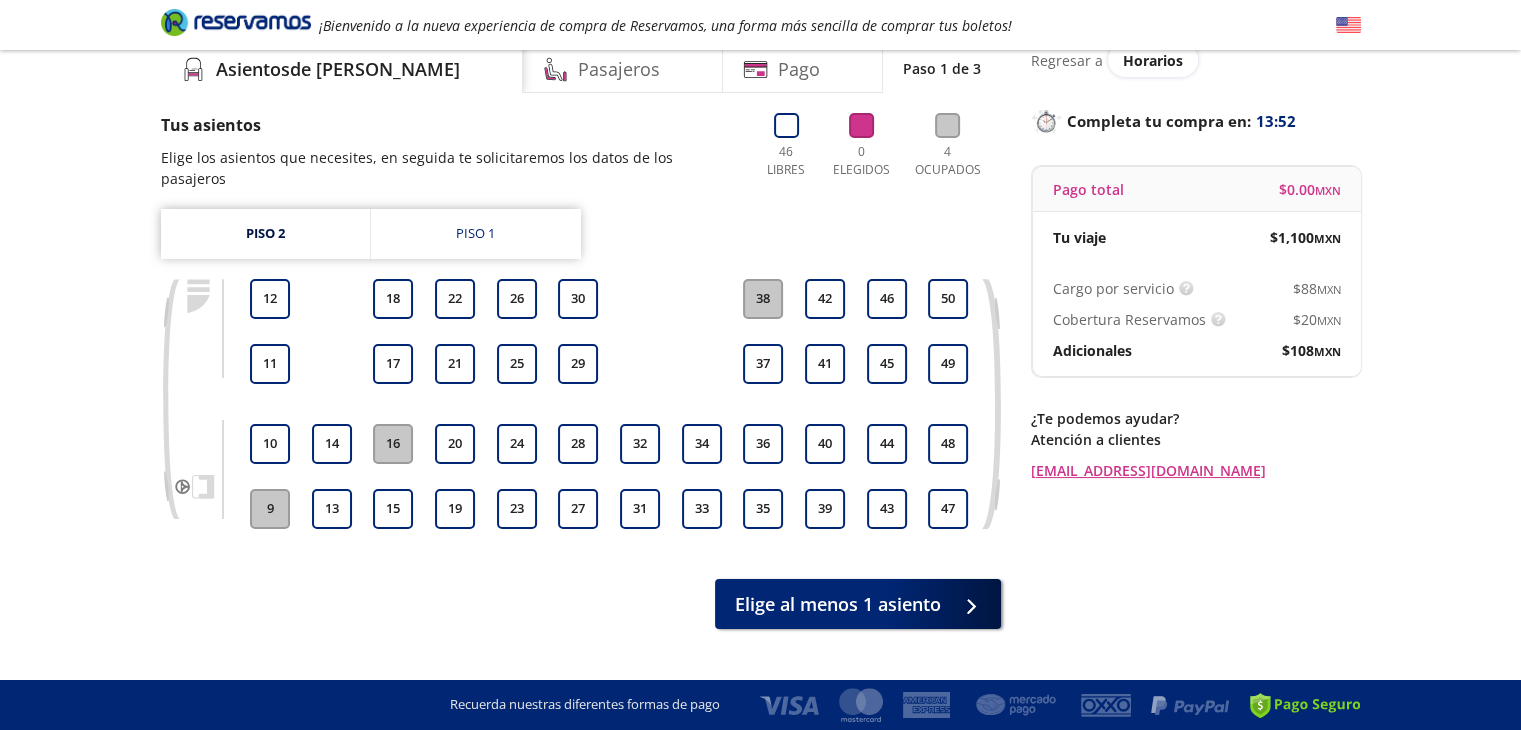 scroll, scrollTop: 102, scrollLeft: 0, axis: vertical 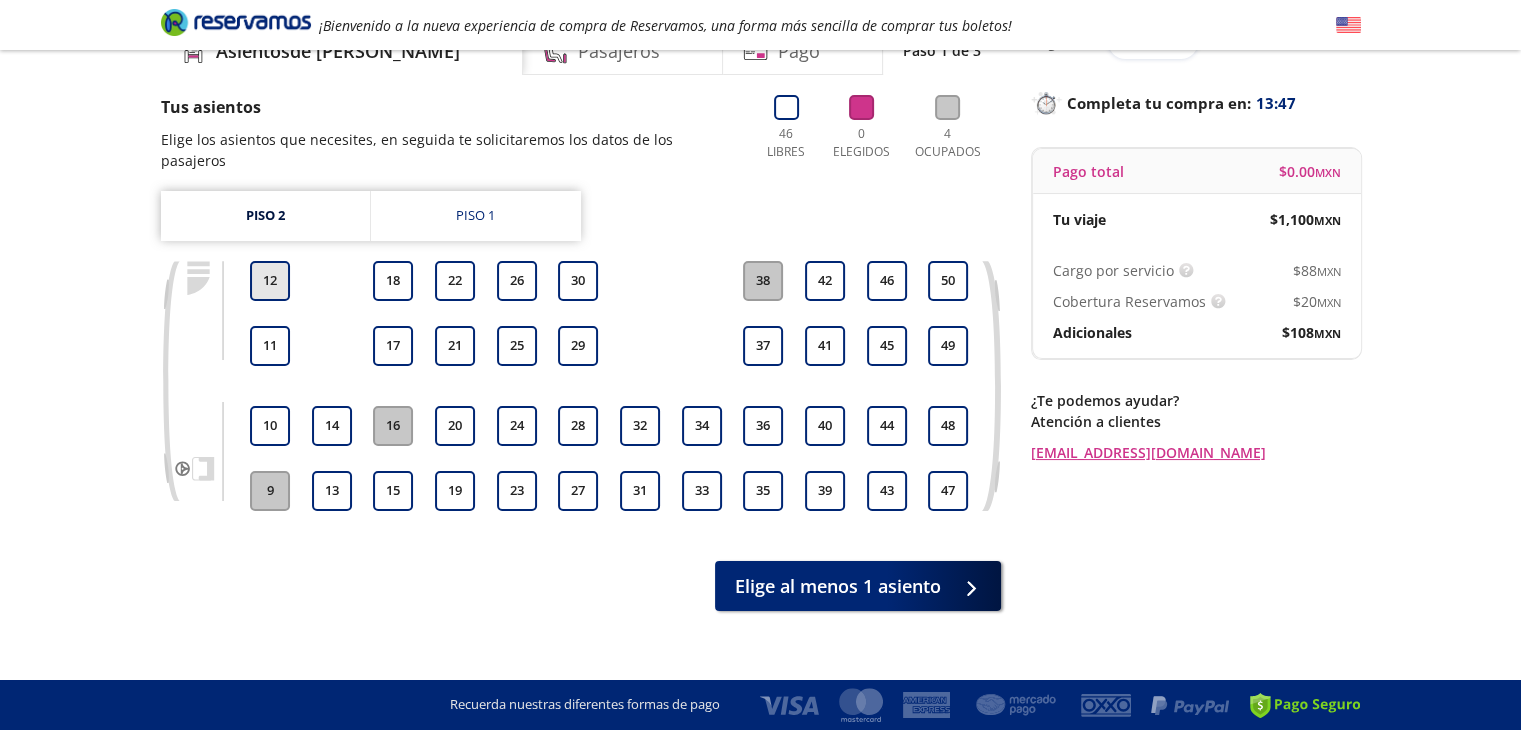 click on "12" at bounding box center (270, 281) 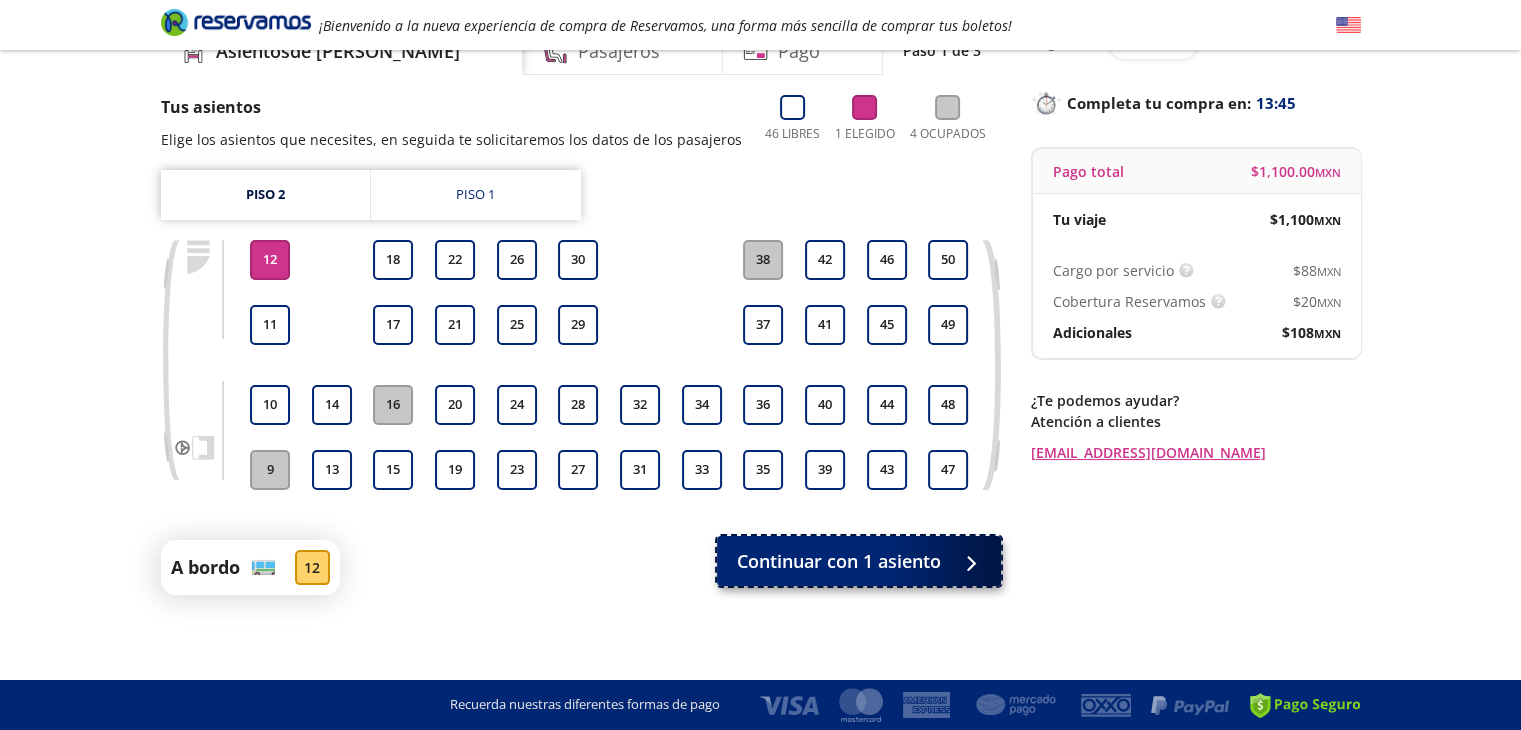 click on "Continuar con 1 asiento" at bounding box center (839, 561) 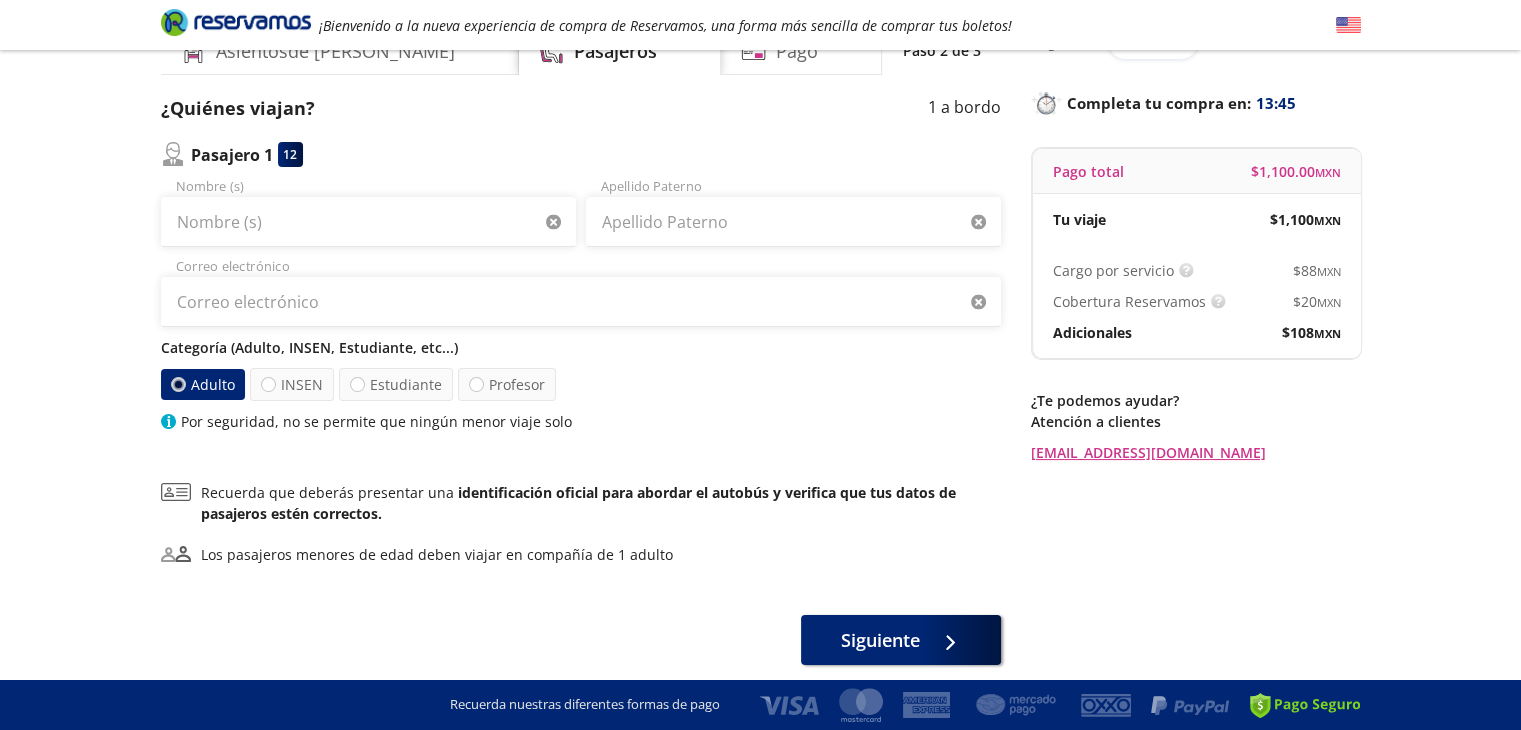 scroll, scrollTop: 0, scrollLeft: 0, axis: both 